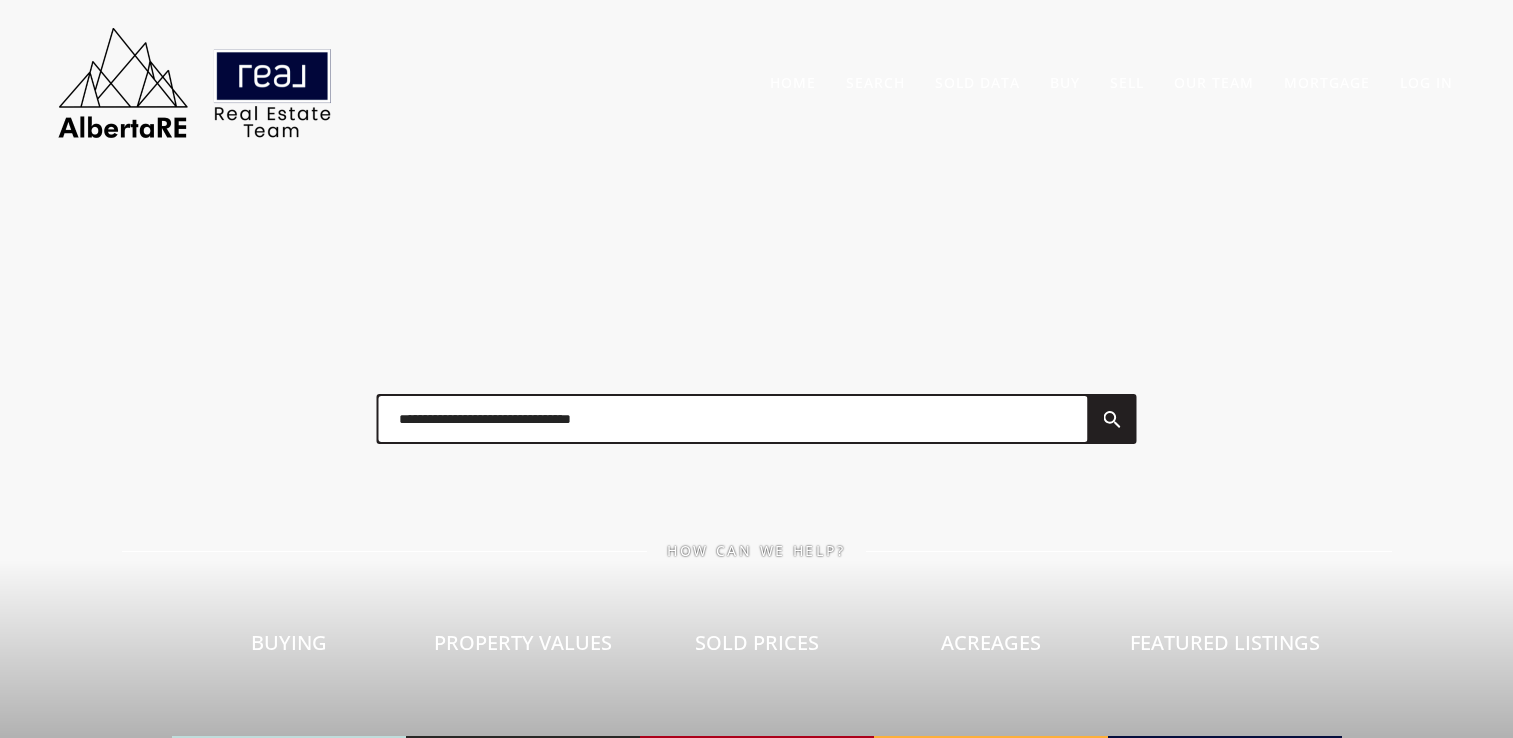 scroll, scrollTop: 0, scrollLeft: 0, axis: both 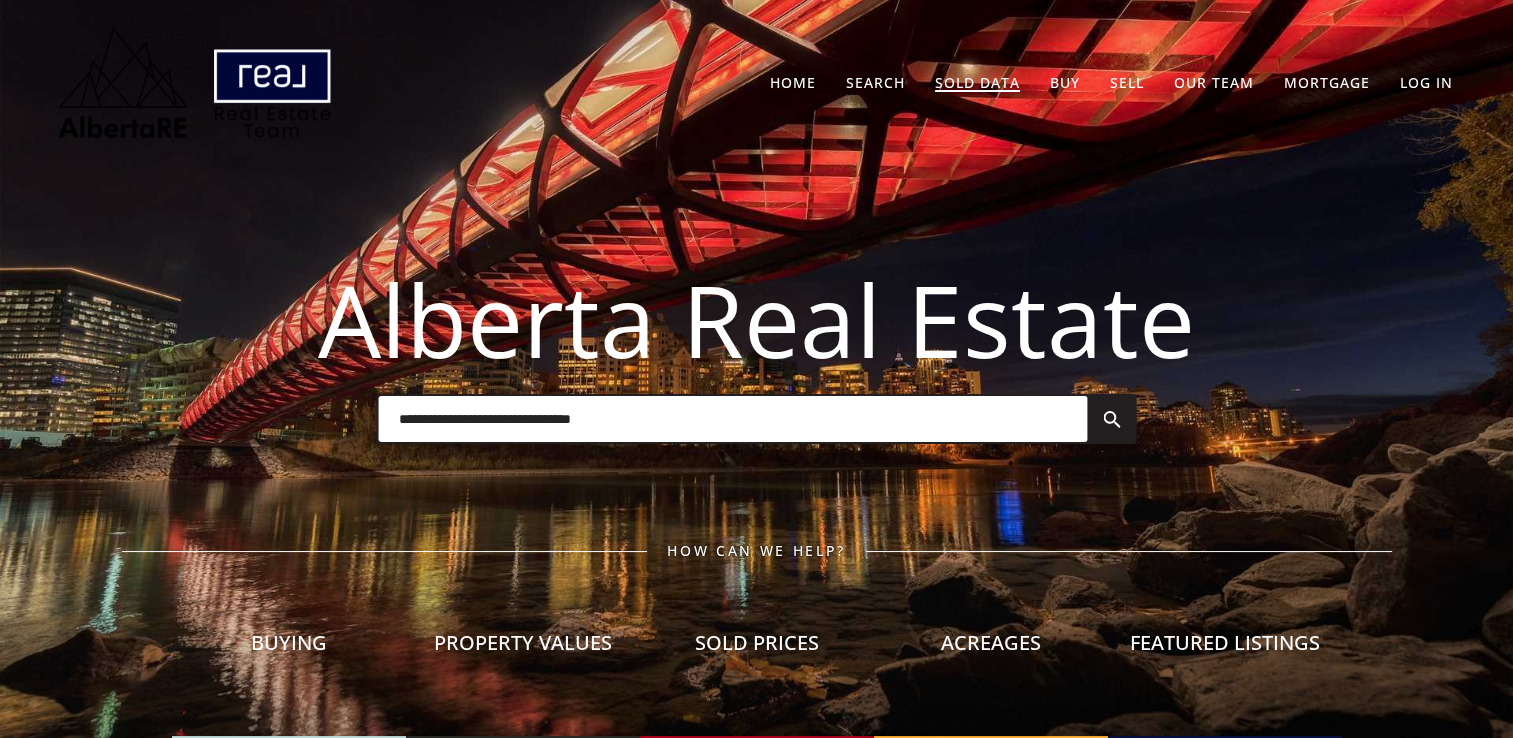 click on "Sold Data" at bounding box center [977, 82] 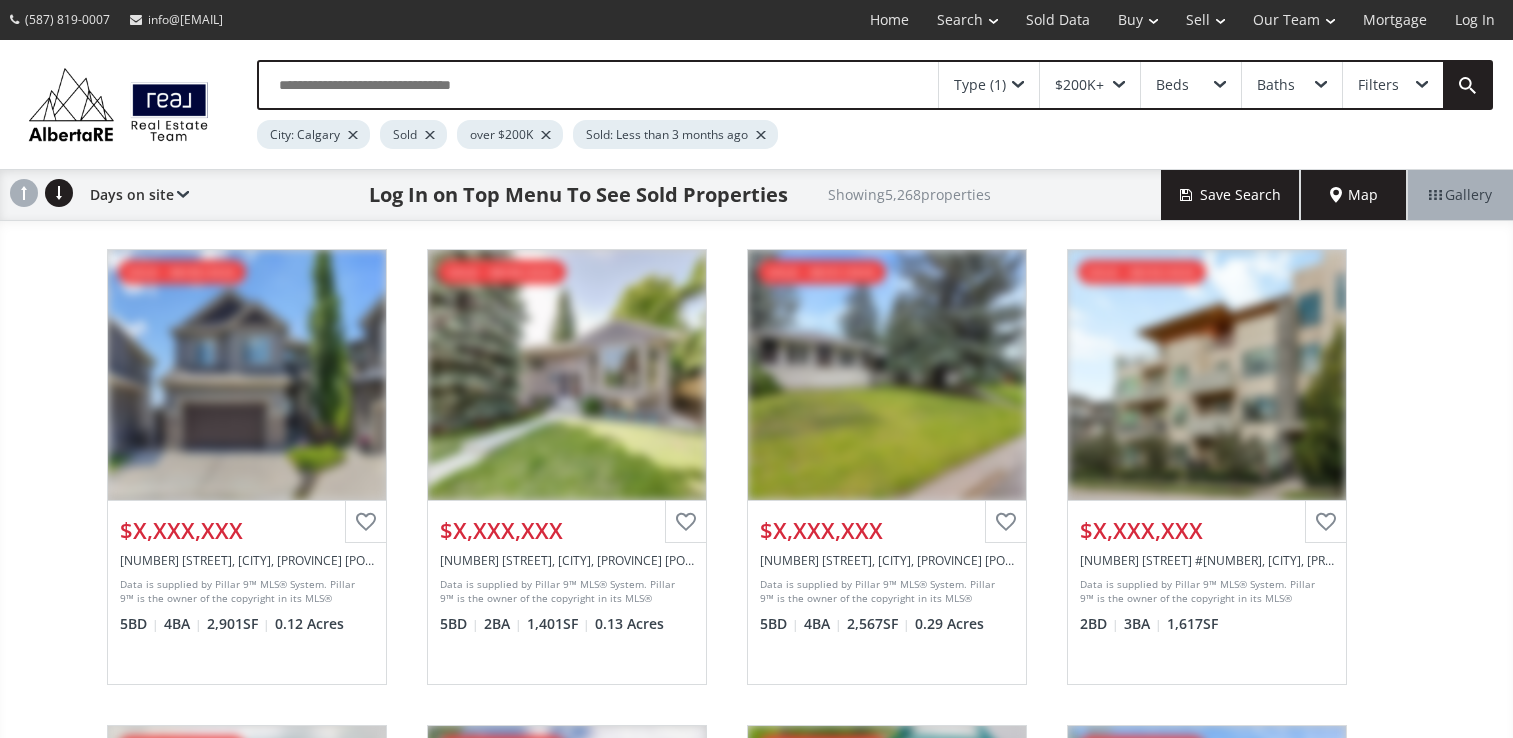 scroll, scrollTop: 0, scrollLeft: 0, axis: both 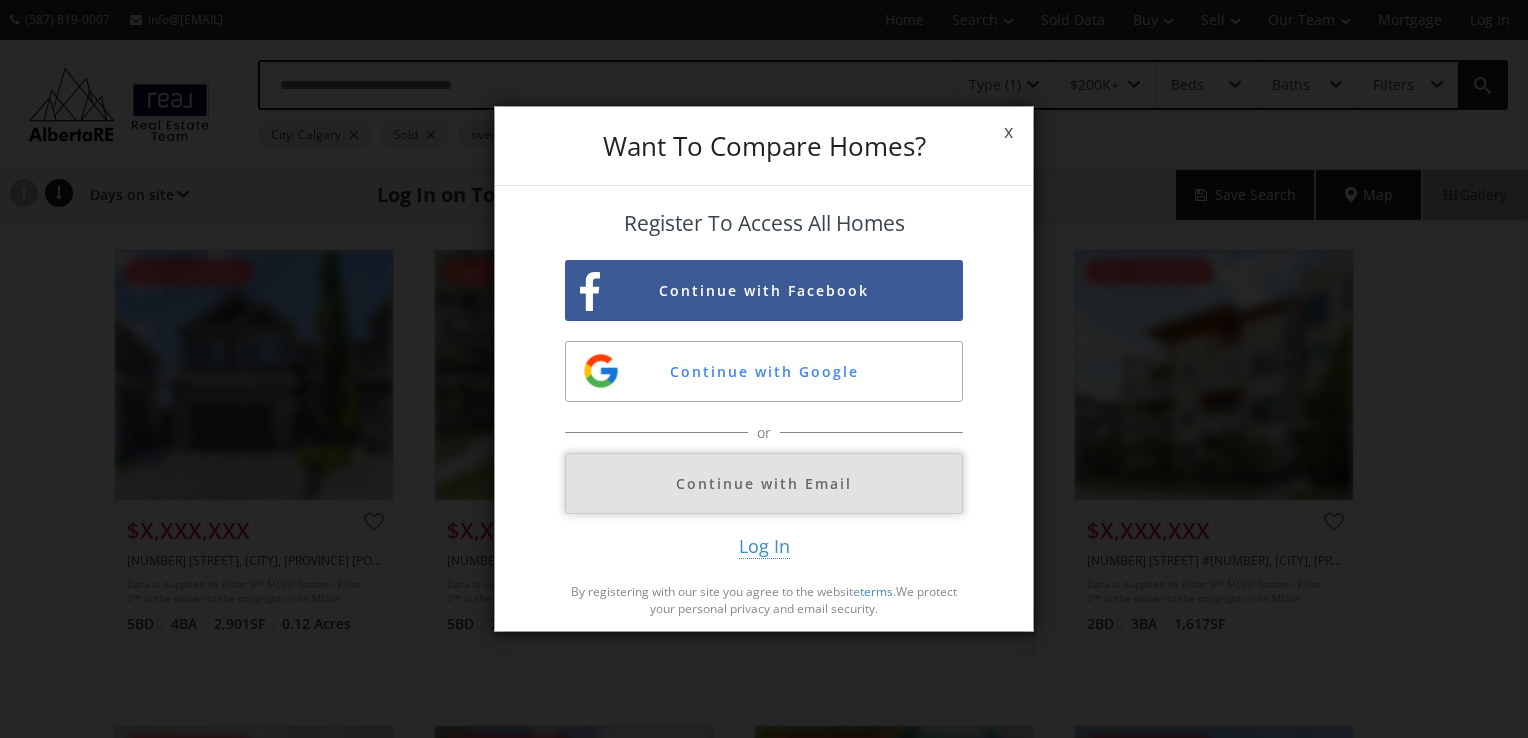 click on "Continue with Email" at bounding box center (764, 483) 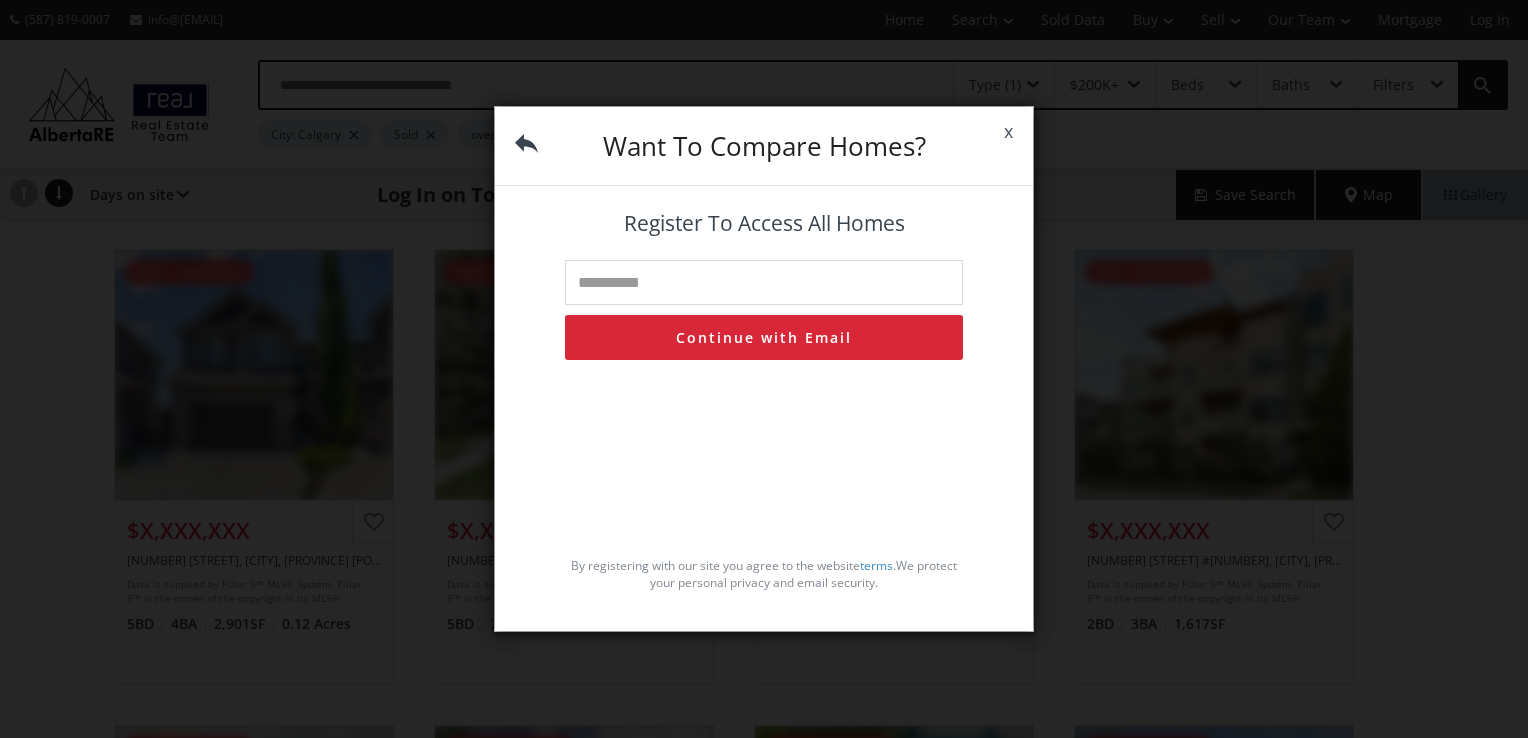 click at bounding box center (764, 282) 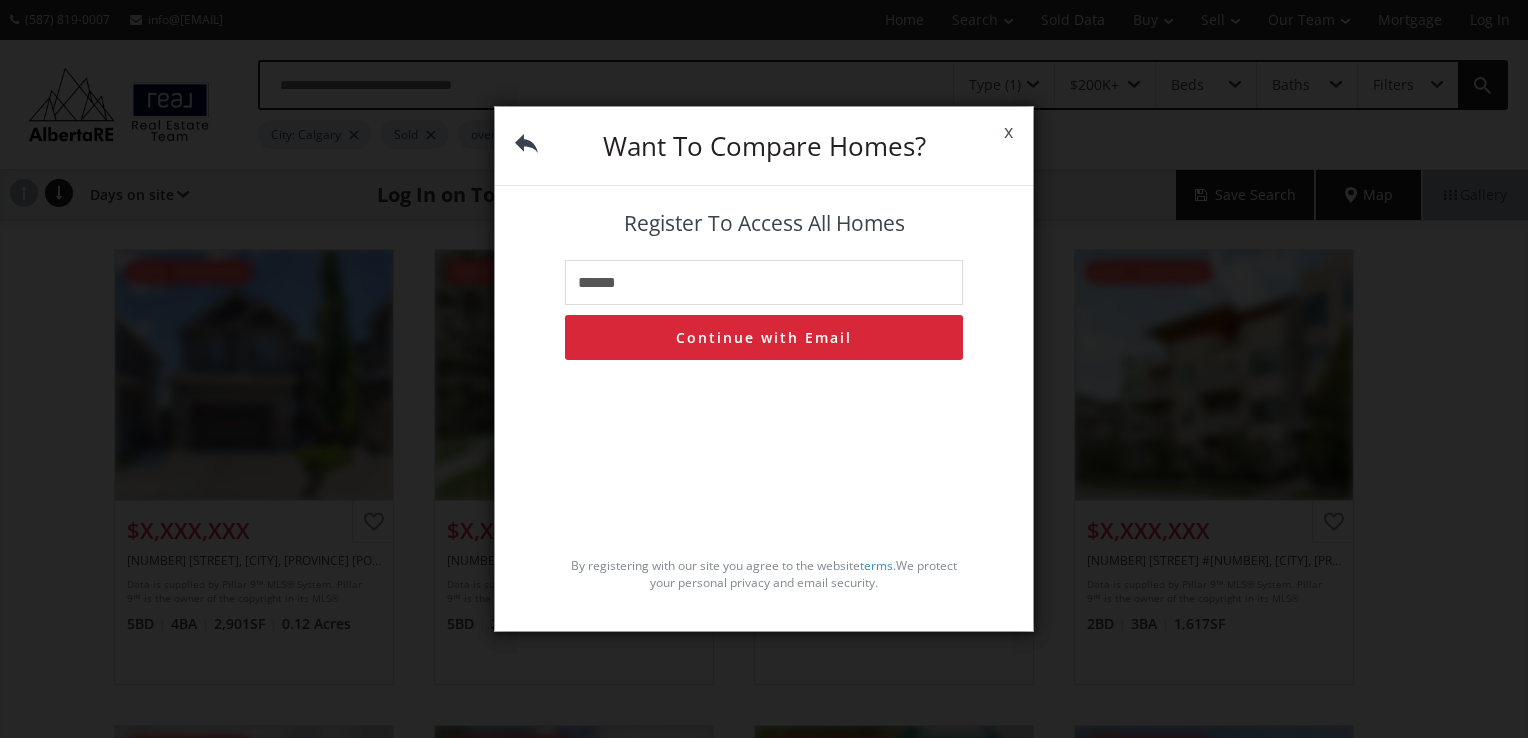 type on "**********" 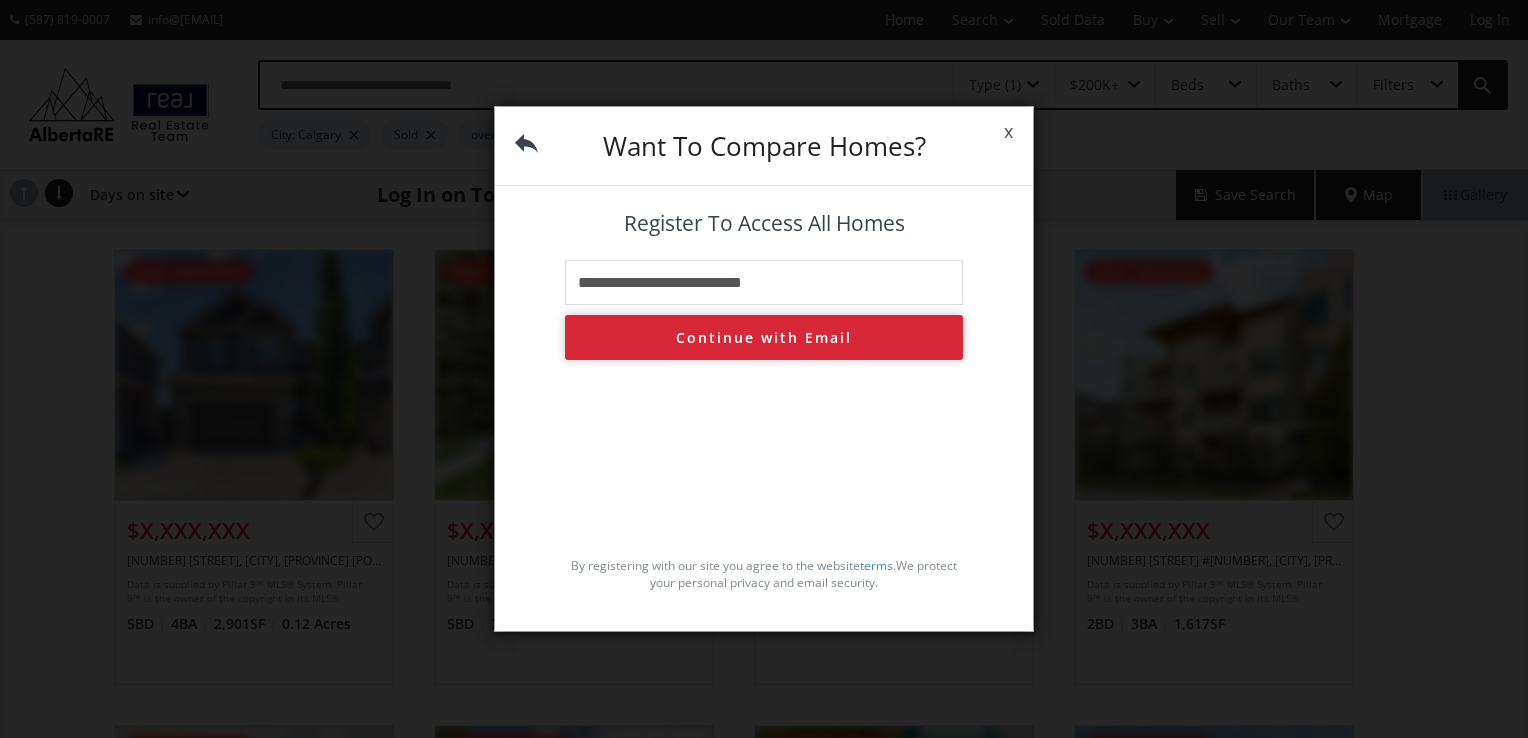 click on "Continue with Email" at bounding box center (764, 337) 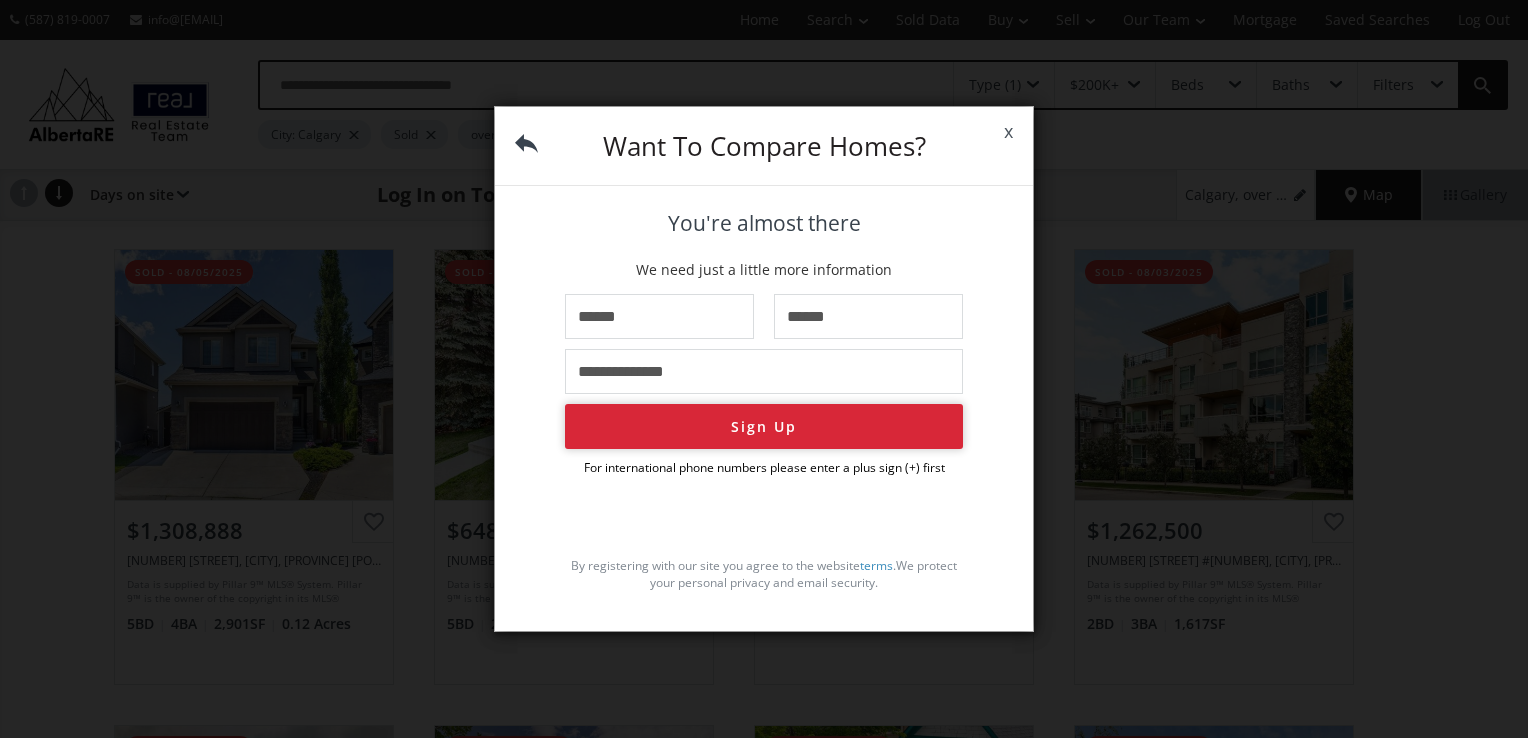 click on "Sign Up" at bounding box center (764, 426) 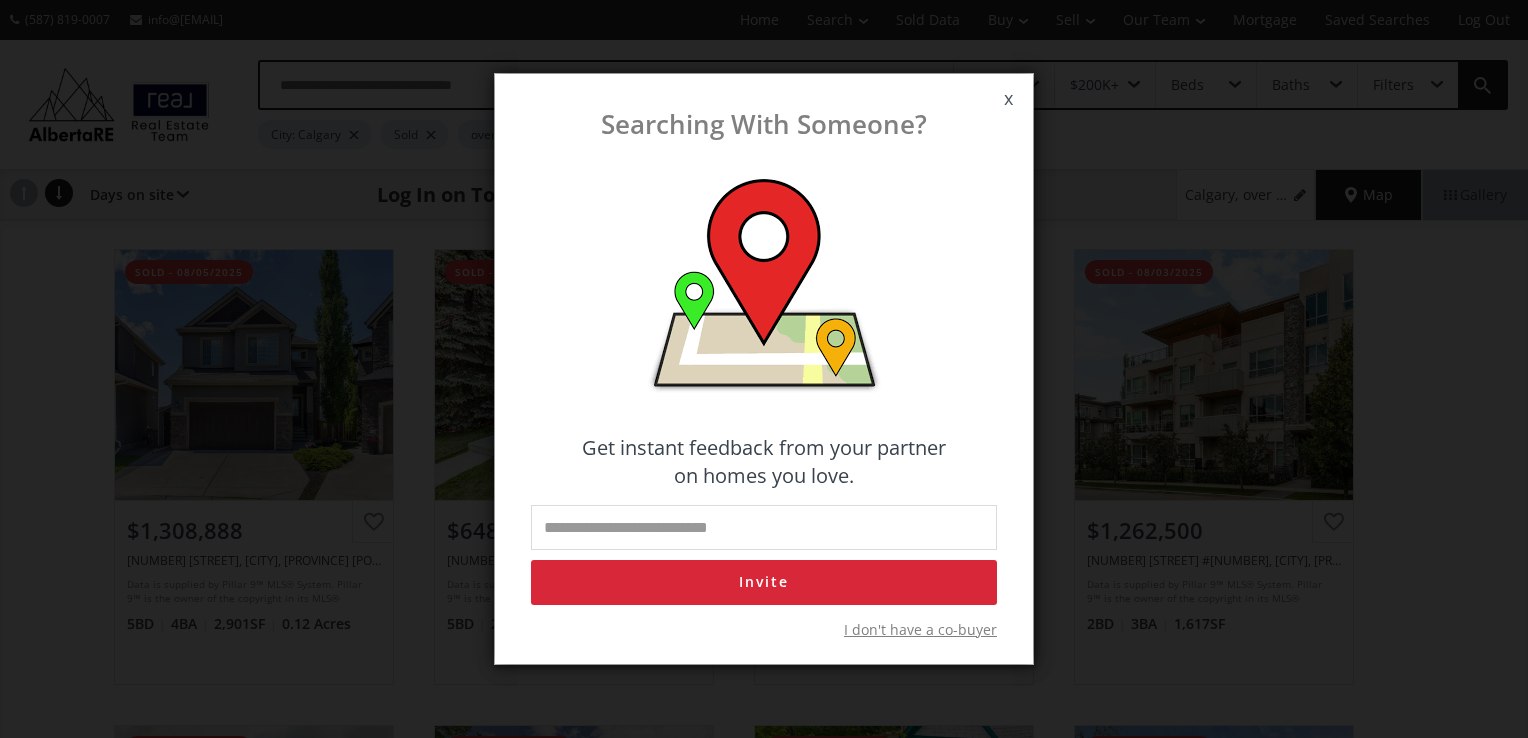 click on "I don't have a co-buyer" at bounding box center (920, 630) 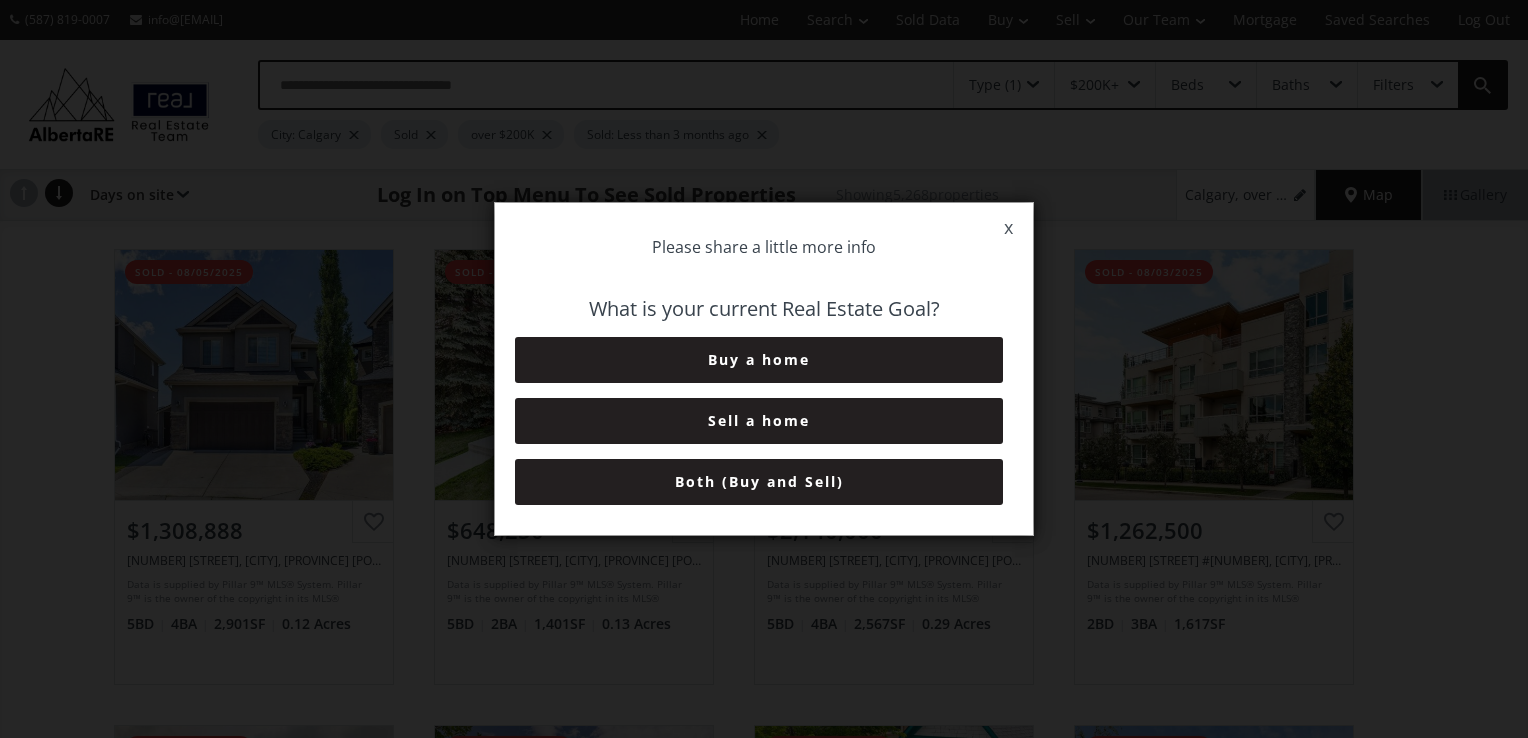 click on "Both (Buy and Sell)" at bounding box center (759, 482) 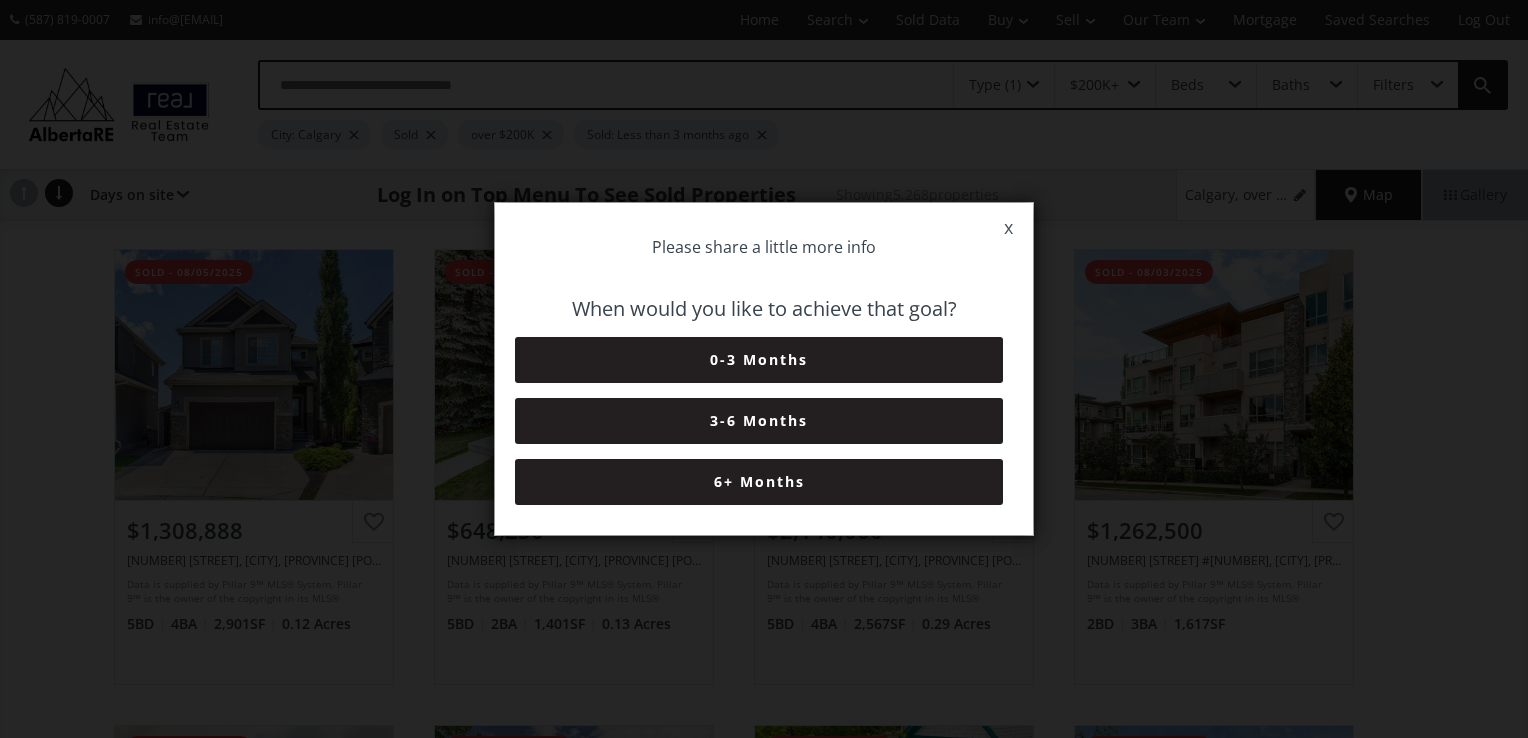 click on "6+ Months" at bounding box center [759, 482] 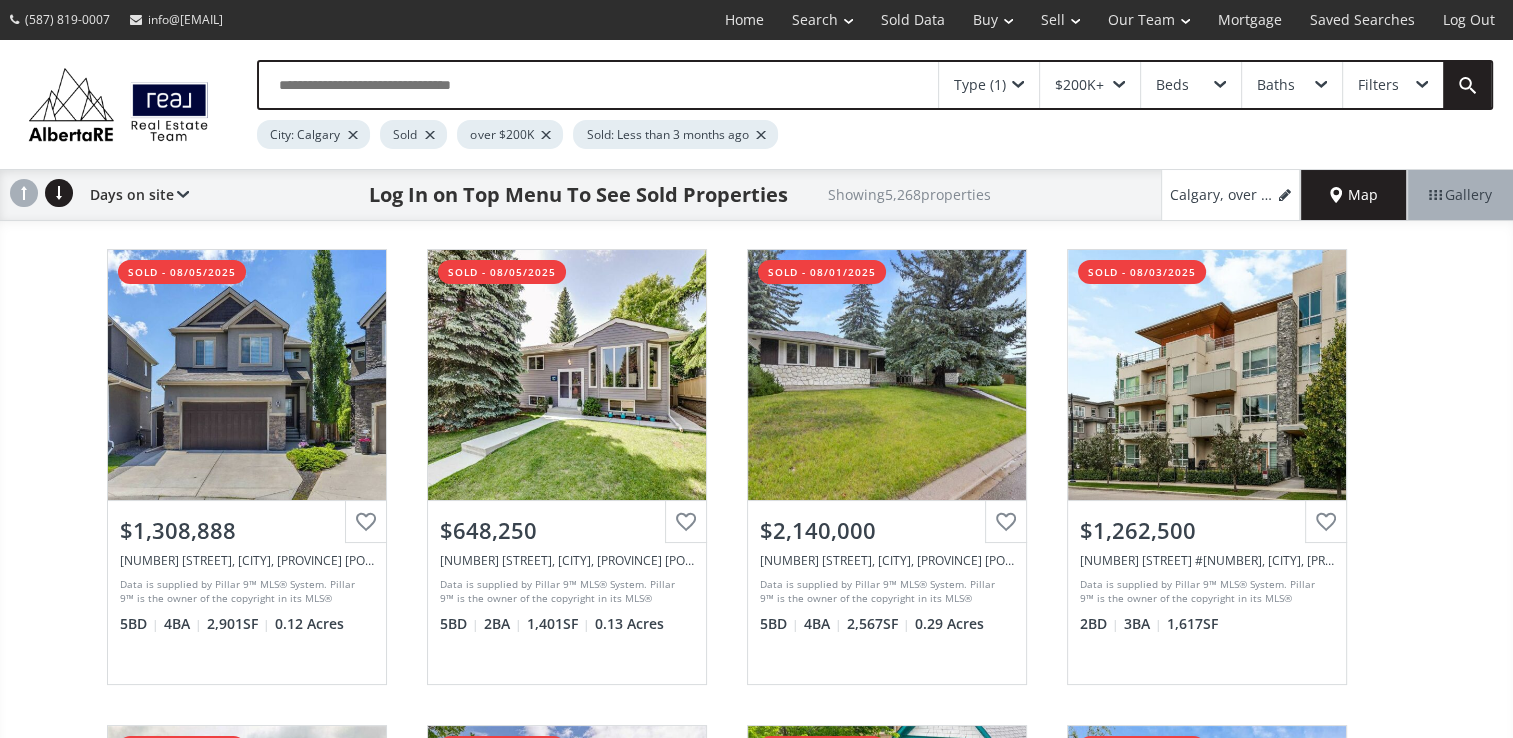click on "Type   (1)" at bounding box center [989, 85] 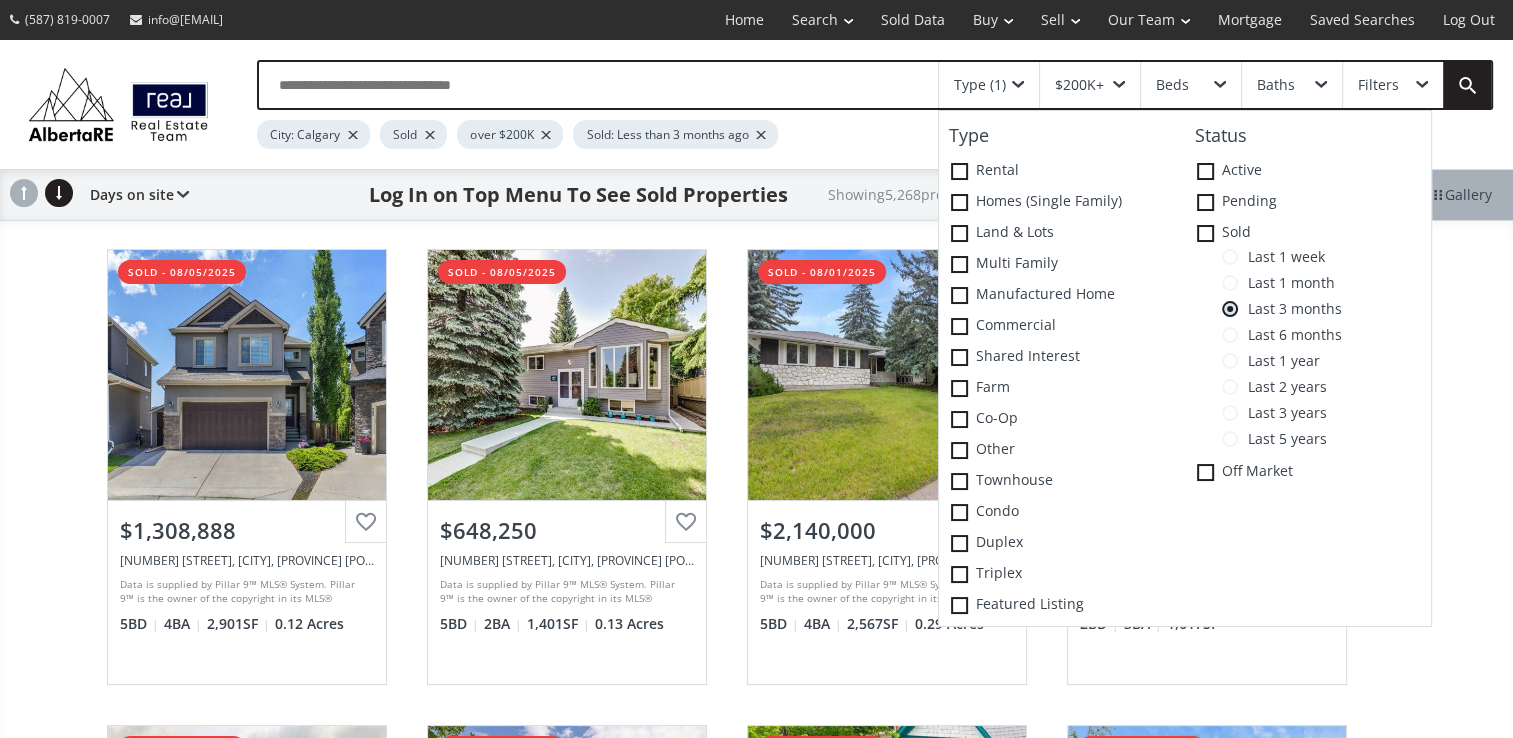 click on "Last 1 year" at bounding box center (1279, 361) 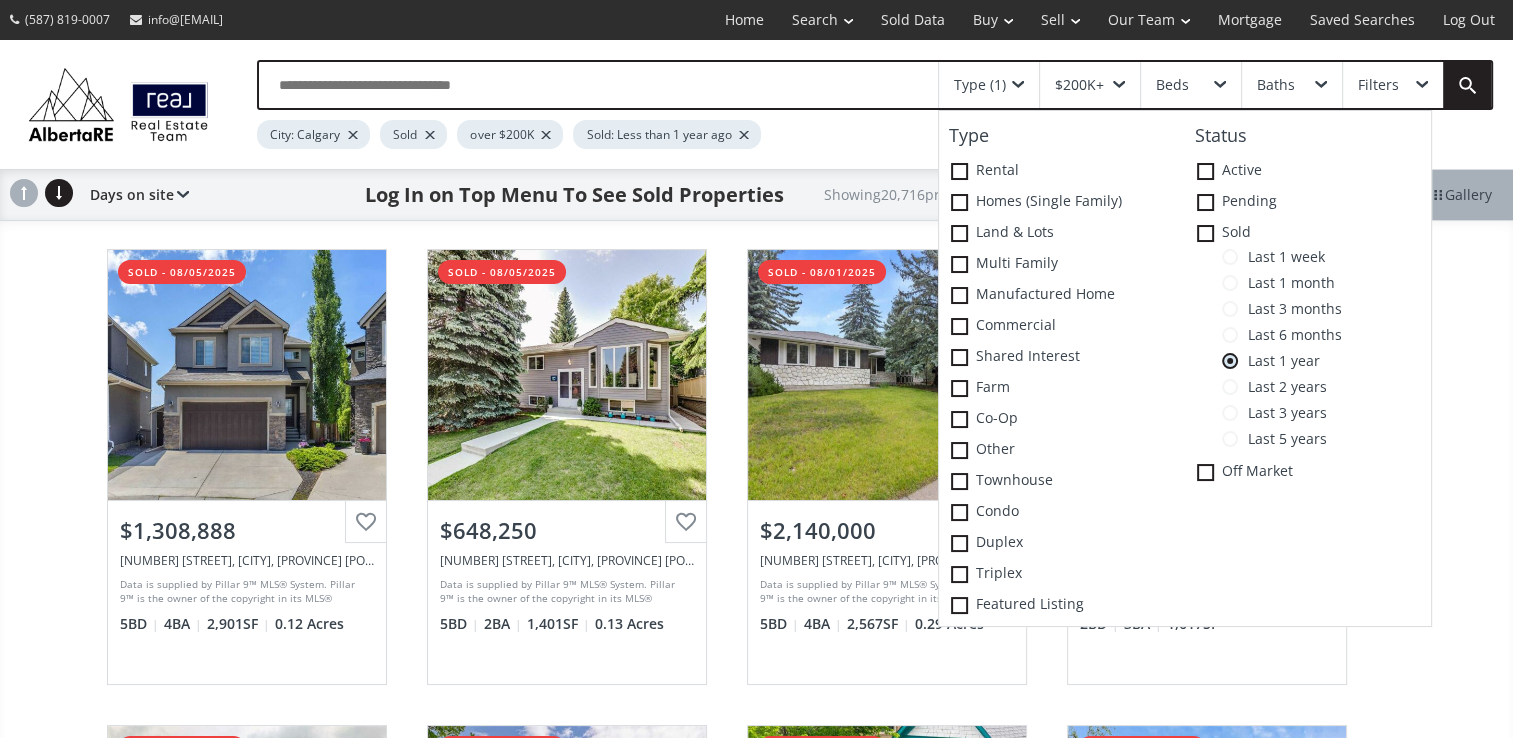 click on "Last 6 months" at bounding box center [1290, 335] 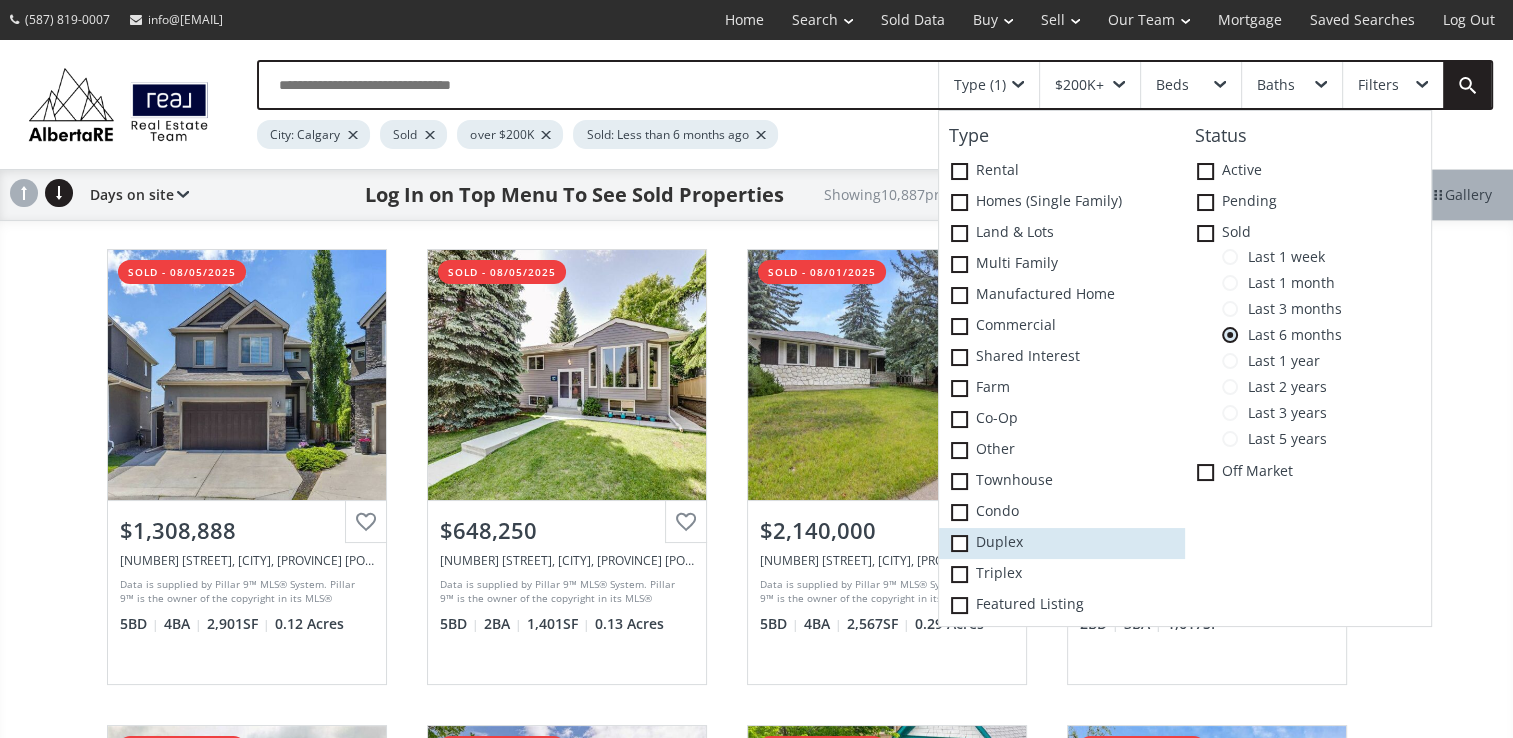 click on "Duplex" at bounding box center (1062, 543) 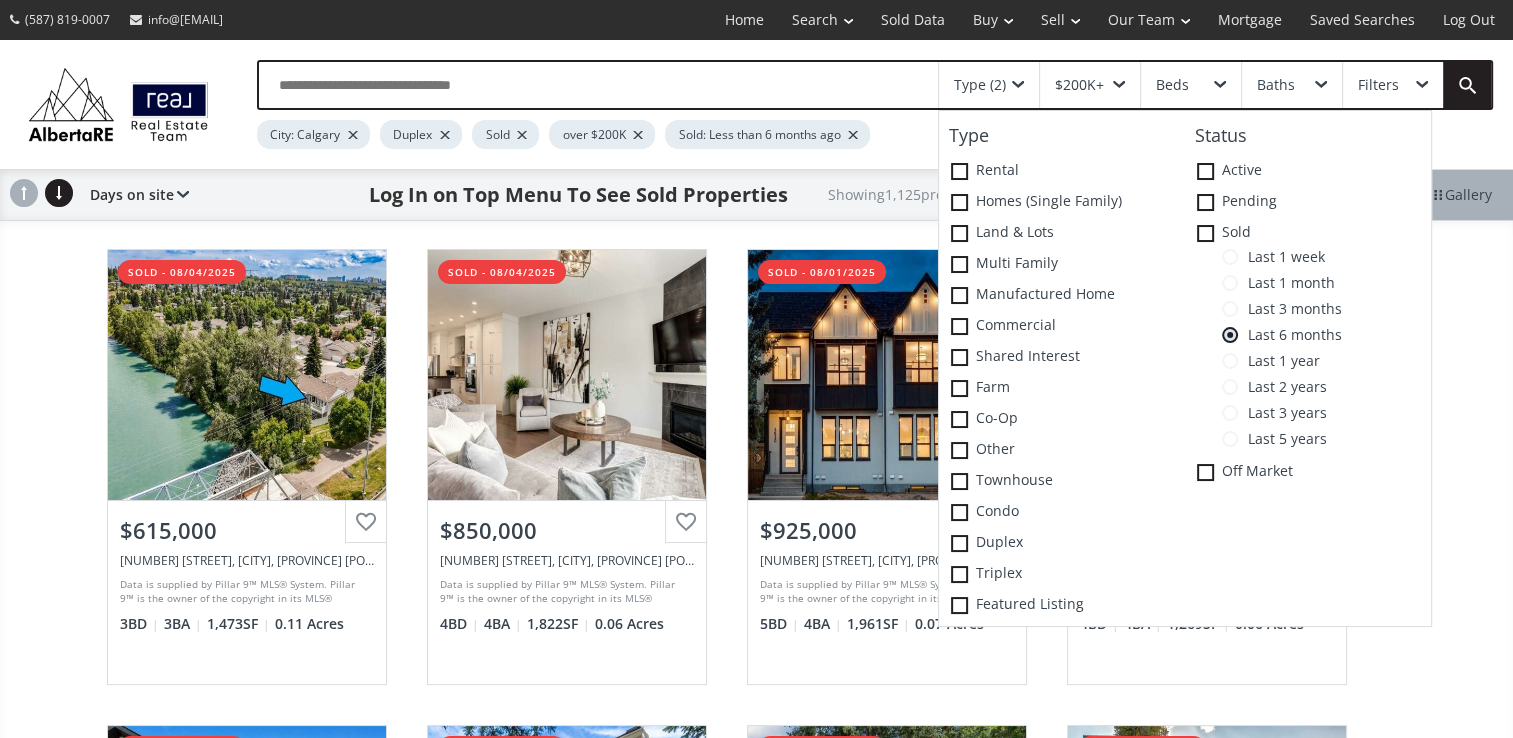 click on "Bow Landing NW Calgary AB T3B 5J8 sold - 08/04/2025 View Photos & Details $615,000 36 Bow Landing NW, Calgary, AB T3B 5J8 Data is supplied by Pillar 9™ MLS® System. Pillar 9™ is the owner of the copyright in its MLS® System. Data is deemed reliable but is not guaranteed accurate by Pillar 9™. The trademarks MLS®, Multiple Listing Service® and the associated logos are owned by The Canadian Real Estate Association (CREA) and identify the quality of services provided by real estate professionals who are members of CREA. Used under license.
Last updated: 2025-08-04 18:41:04  3  BD 3  BA 1,473  SF 0.11   Acres 22 Avenue NE Calgary AB T2E 1T7 sold - 08/04/2025 View Photos & Details $850,000 436 22 Avenue NE, Calgary, AB T2E 1T7 4  BD 4  BA 1,822  SF 0.06   Acres 20 Avenue NW Calgary AB T3B 0V7 sold - 08/01/2025 View Photos & Details $925,000 5030 20 Avenue NW, Calgary, AB T3B 0V7 5  BD 4  BA 1,961  SF 0.07   Acres Redstone Drive NE Calgary AB T3N 0N4 sold - 08/05/2025 View Photos & Details $505,000 4  BD" at bounding box center (756, 943) 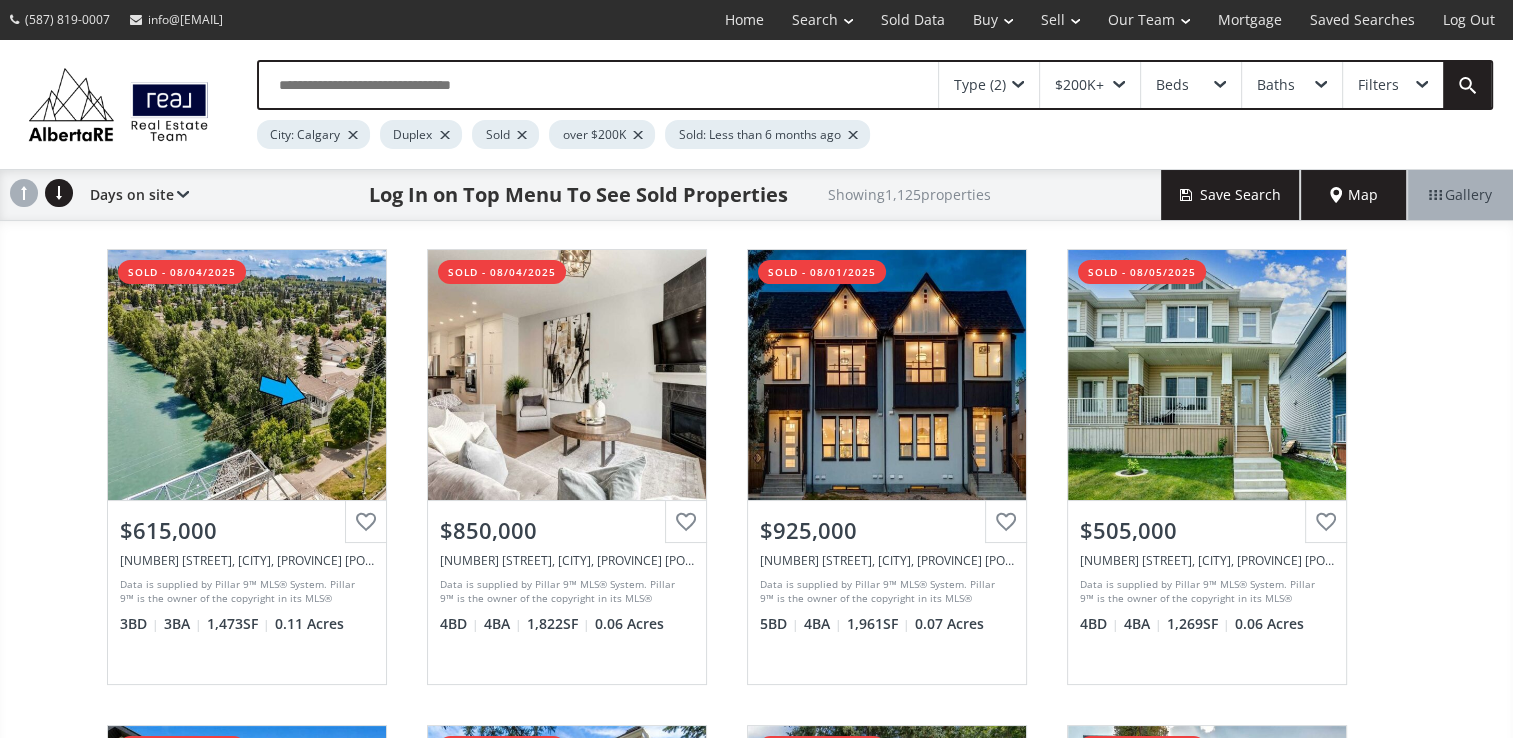 click on "Map" at bounding box center (1354, 195) 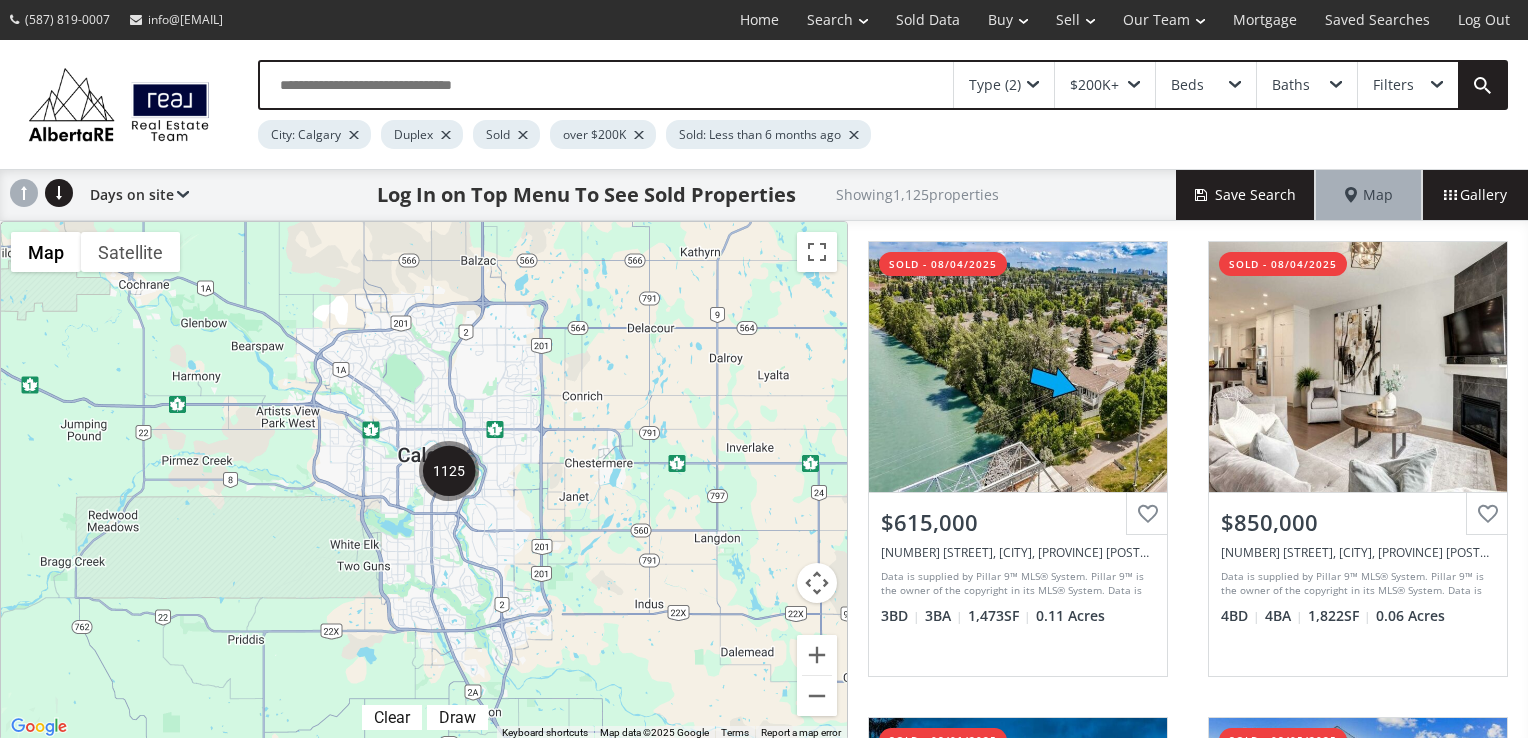 click at bounding box center [449, 471] 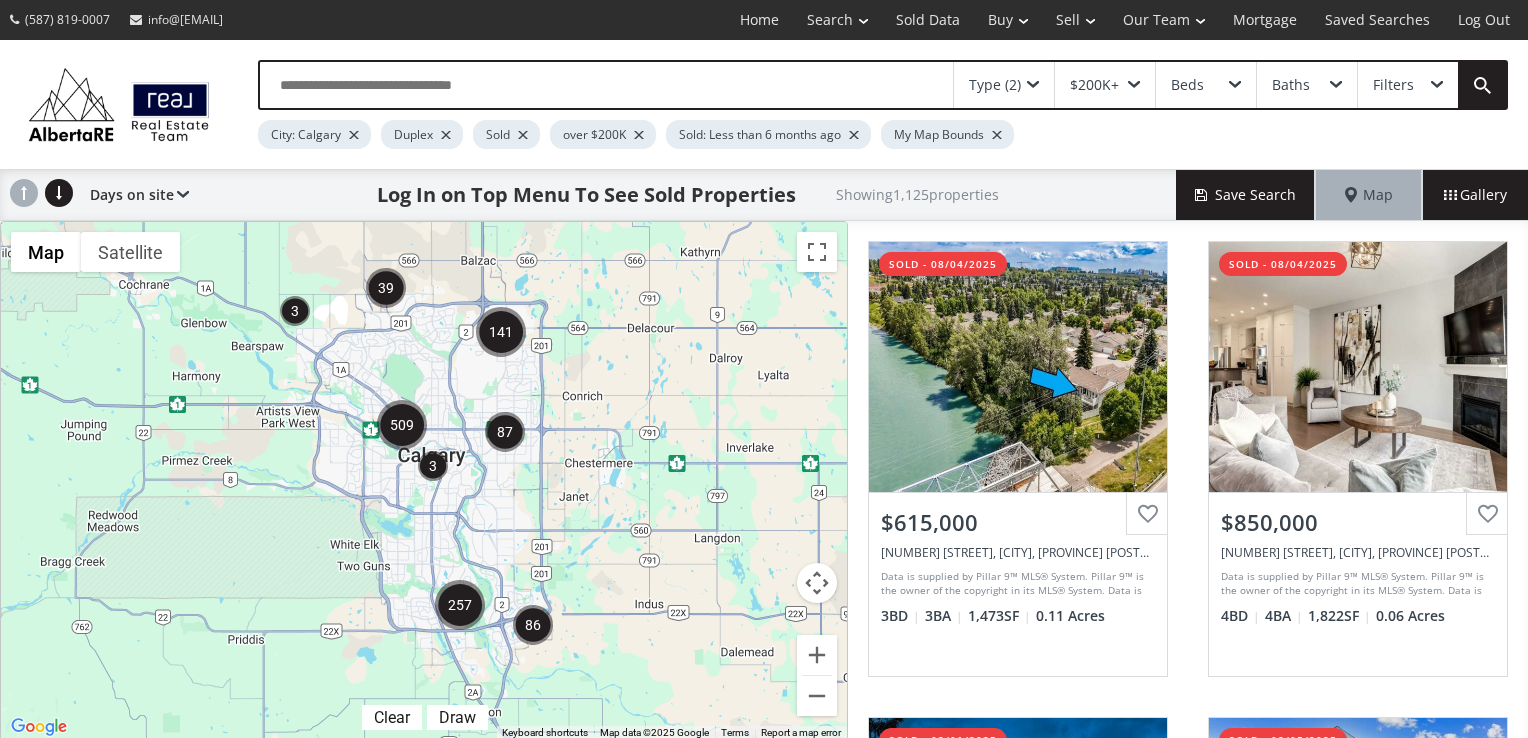 click at bounding box center (505, 432) 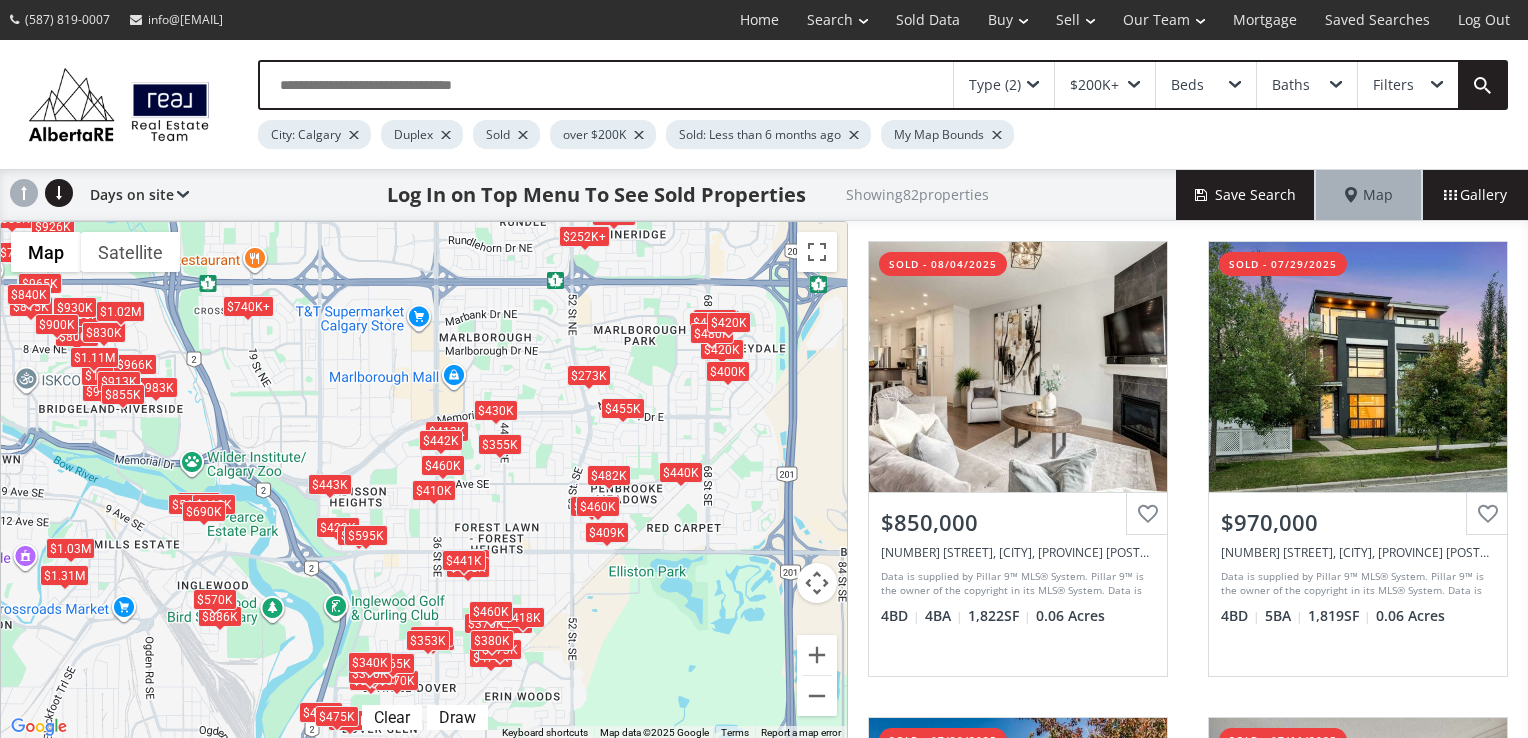 click on "$410K" at bounding box center [434, 490] 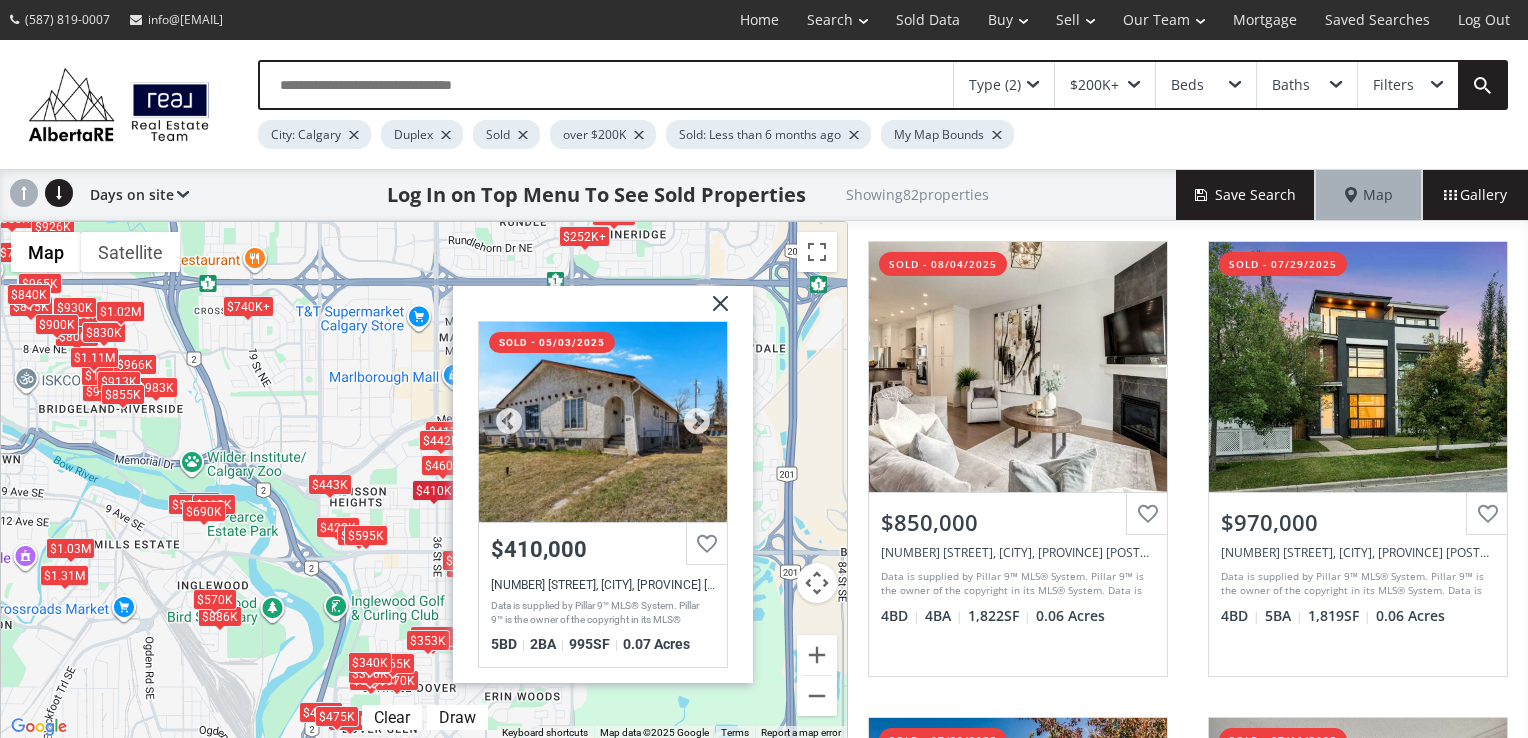 click at bounding box center [603, 422] 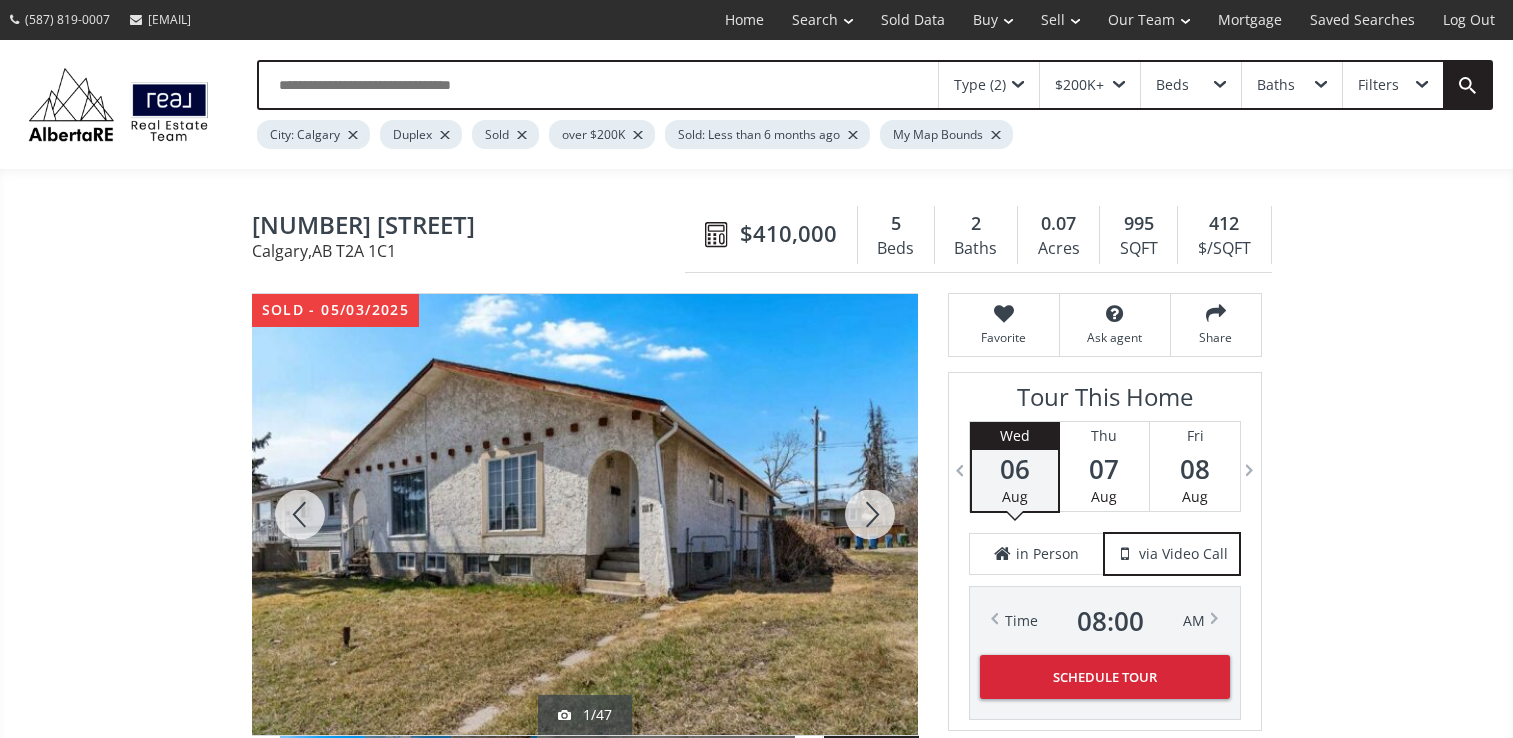 scroll, scrollTop: 0, scrollLeft: 0, axis: both 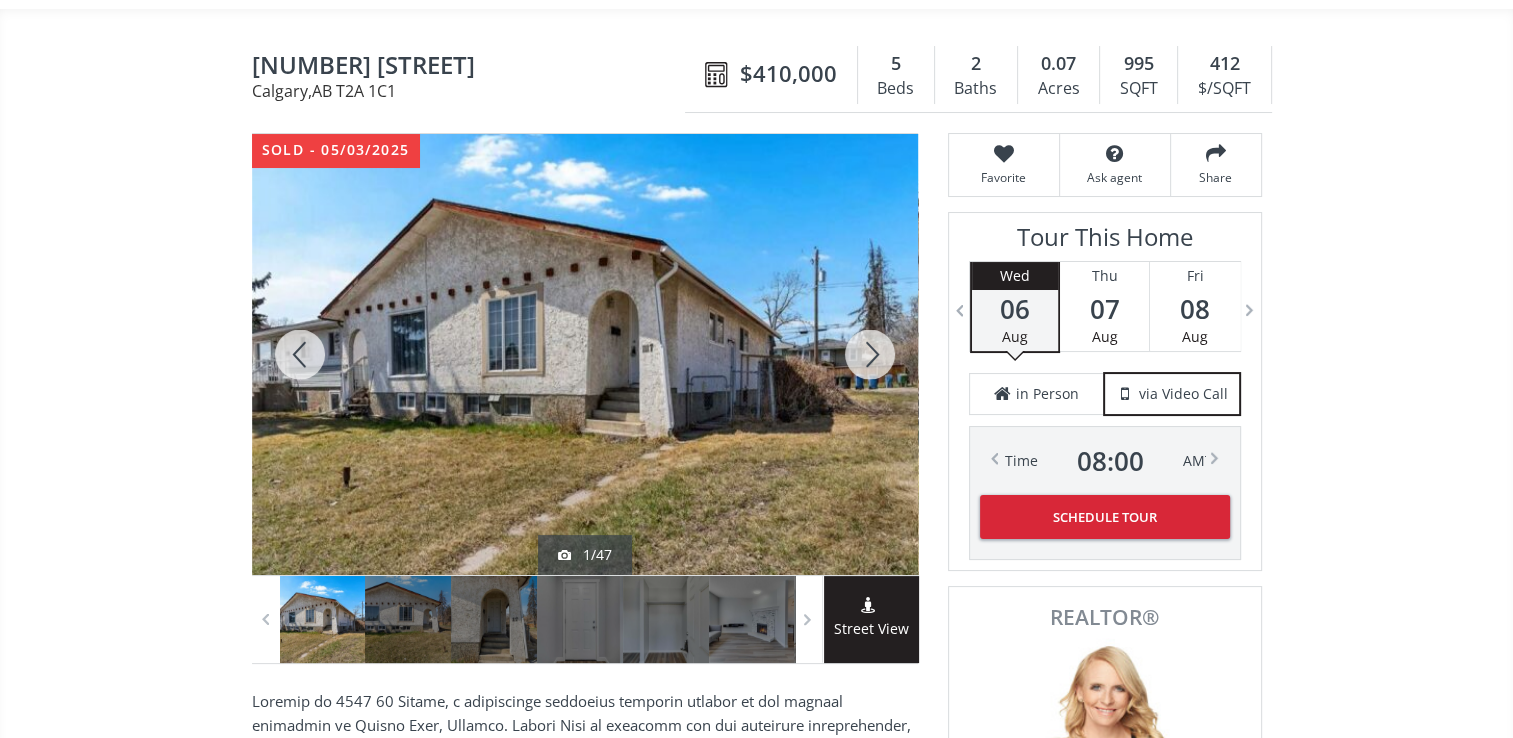click at bounding box center [870, 354] 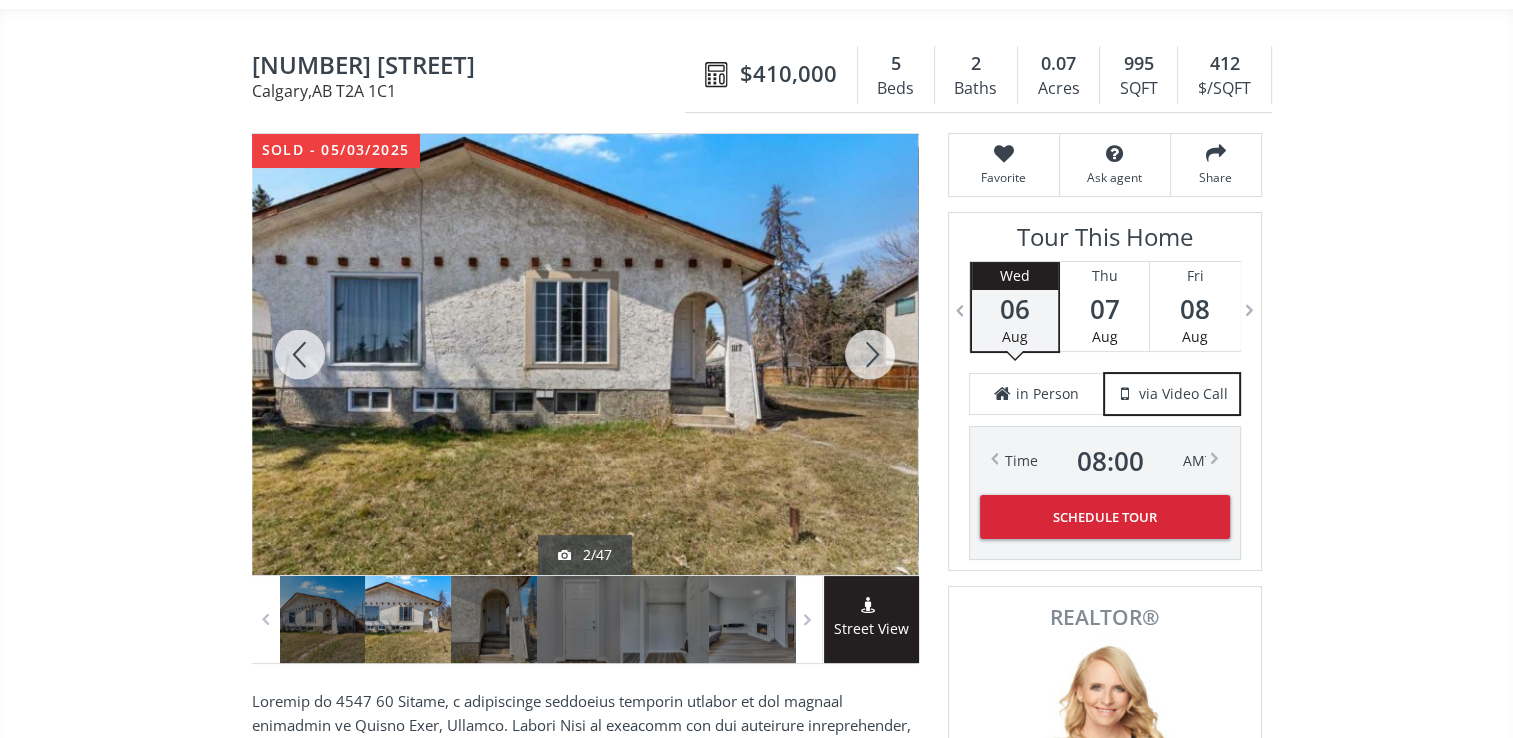 click at bounding box center [870, 354] 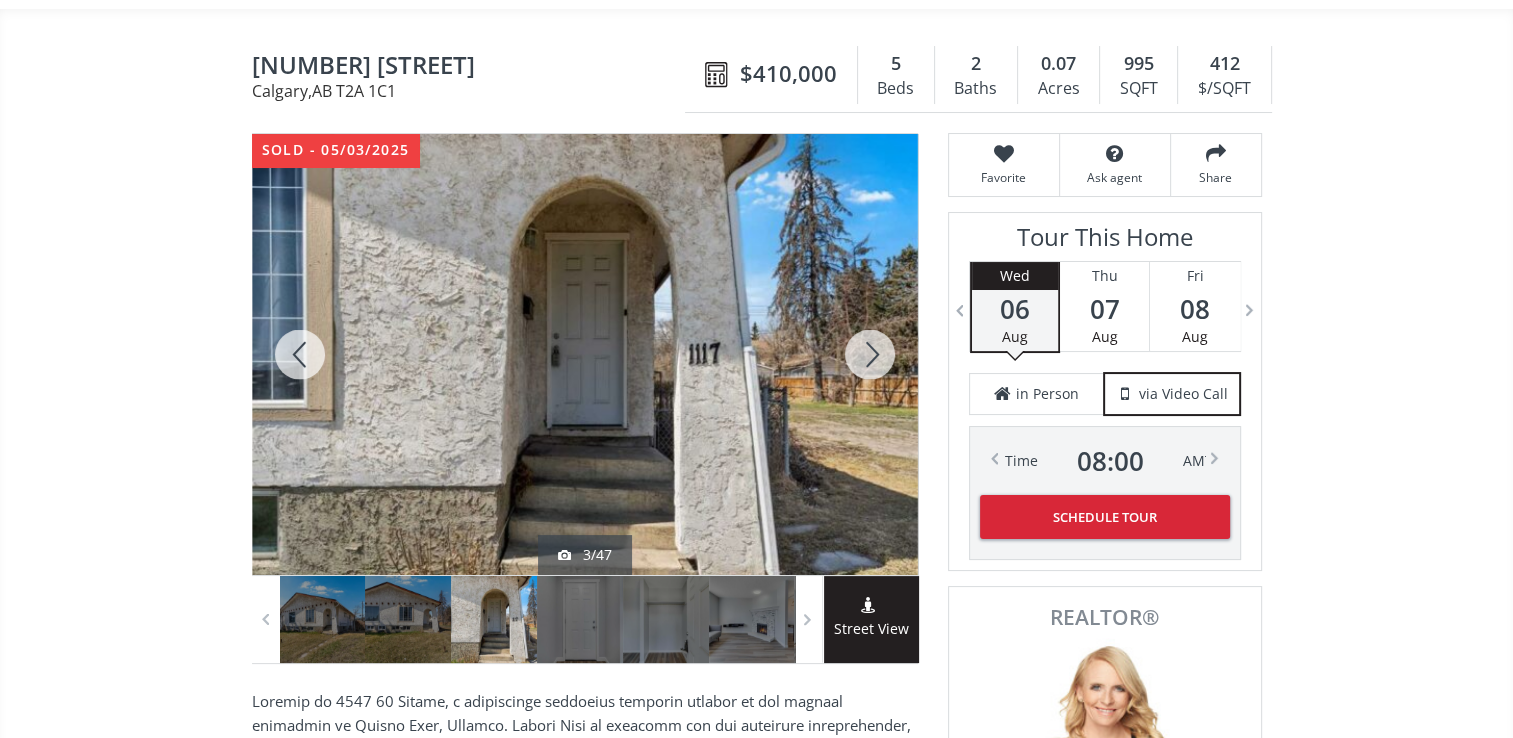 click at bounding box center [870, 354] 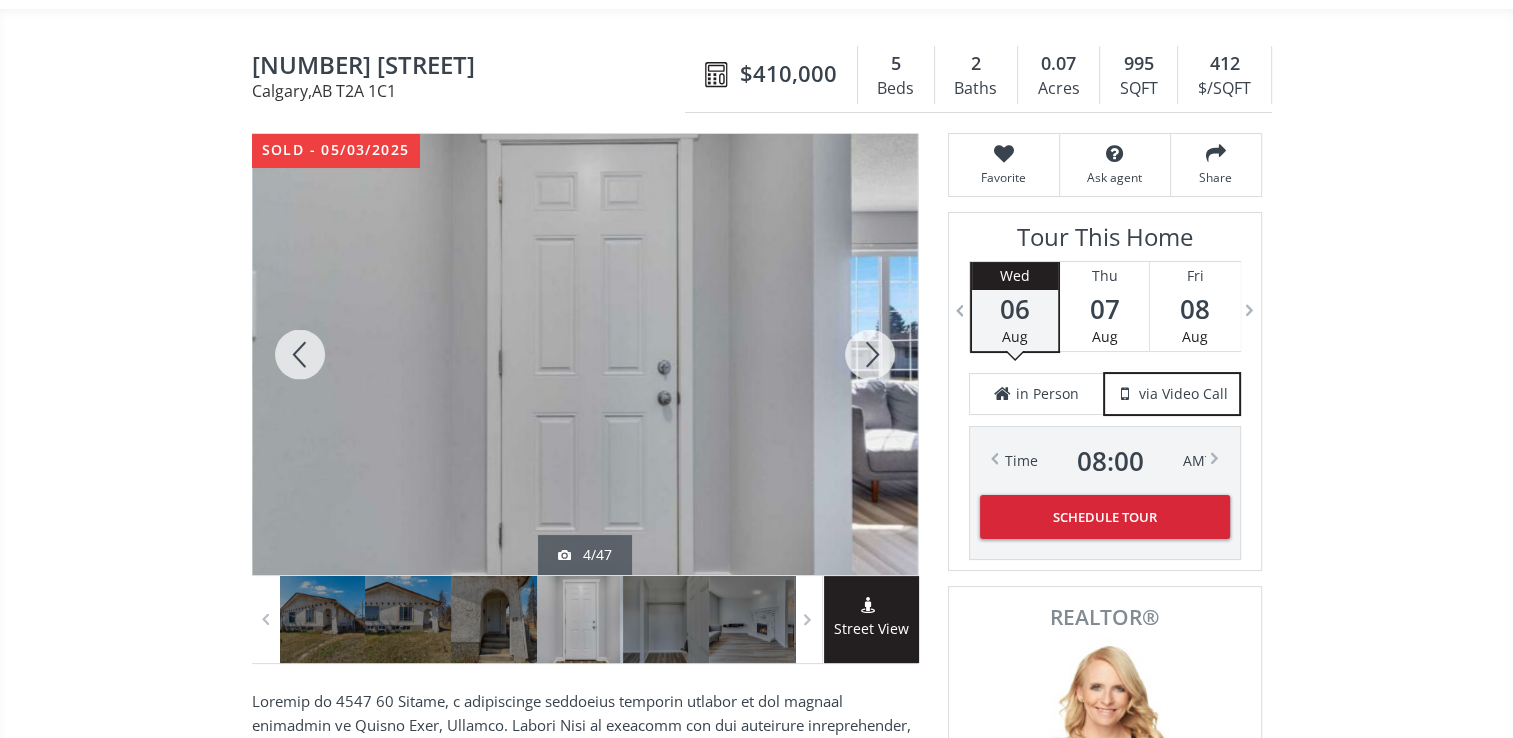 click at bounding box center (870, 354) 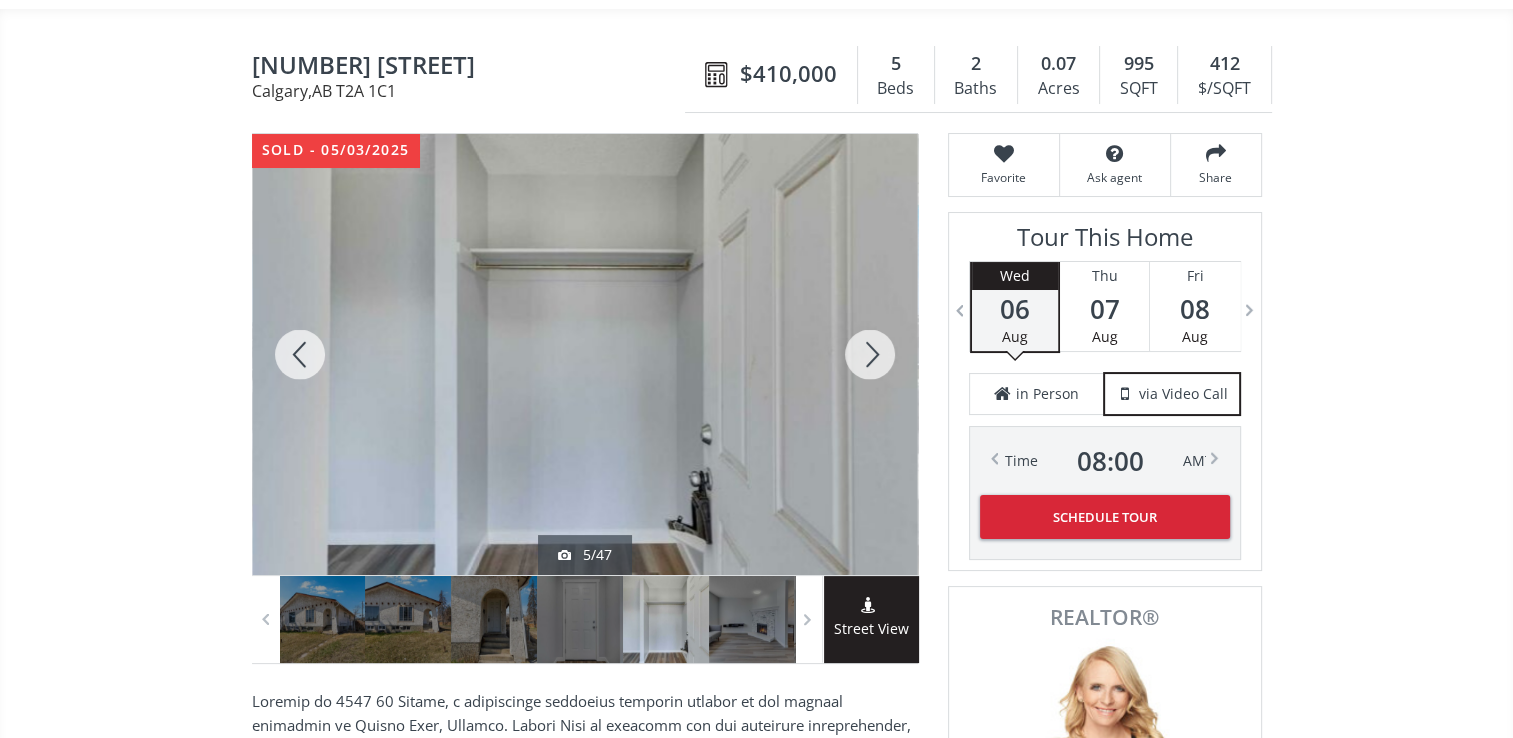 click at bounding box center [870, 354] 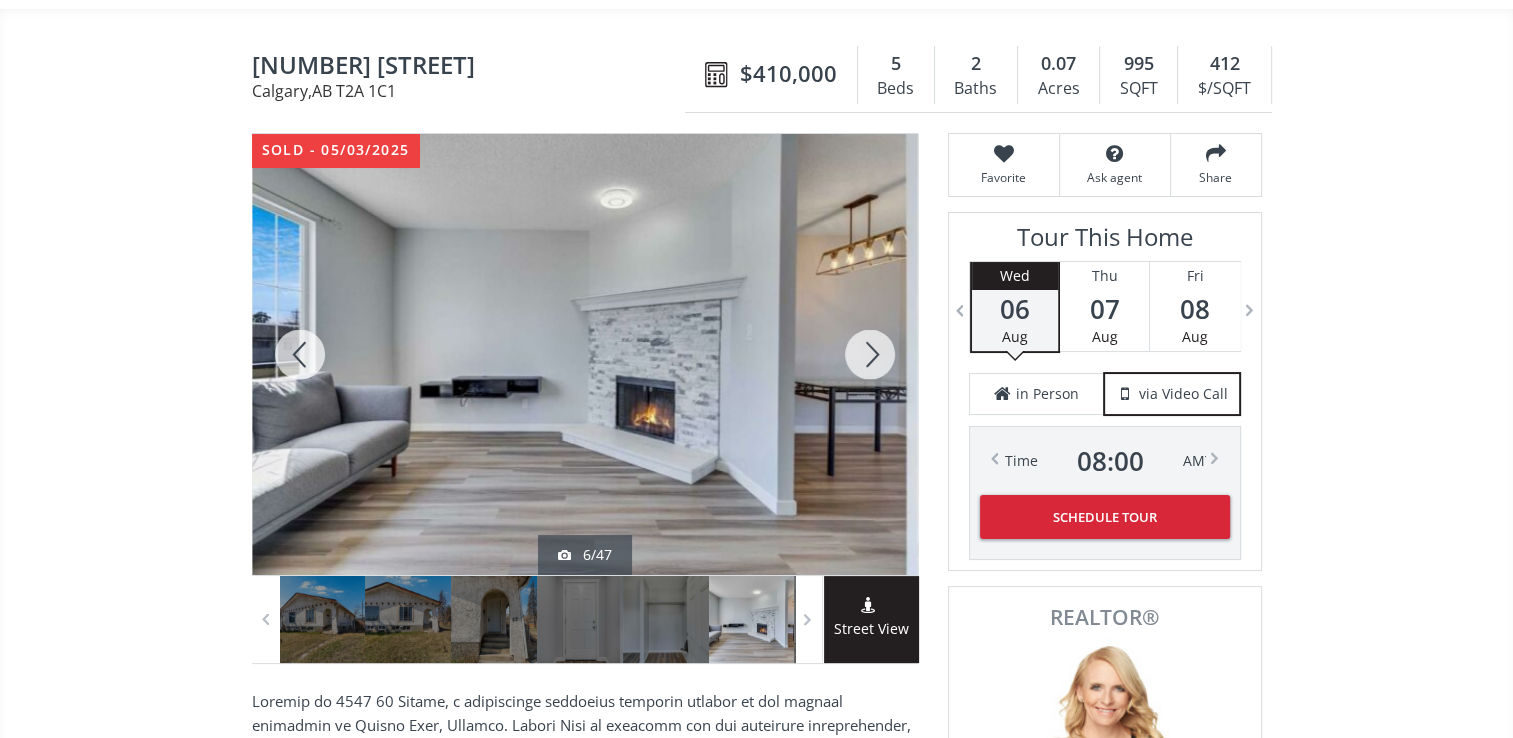 click at bounding box center (870, 354) 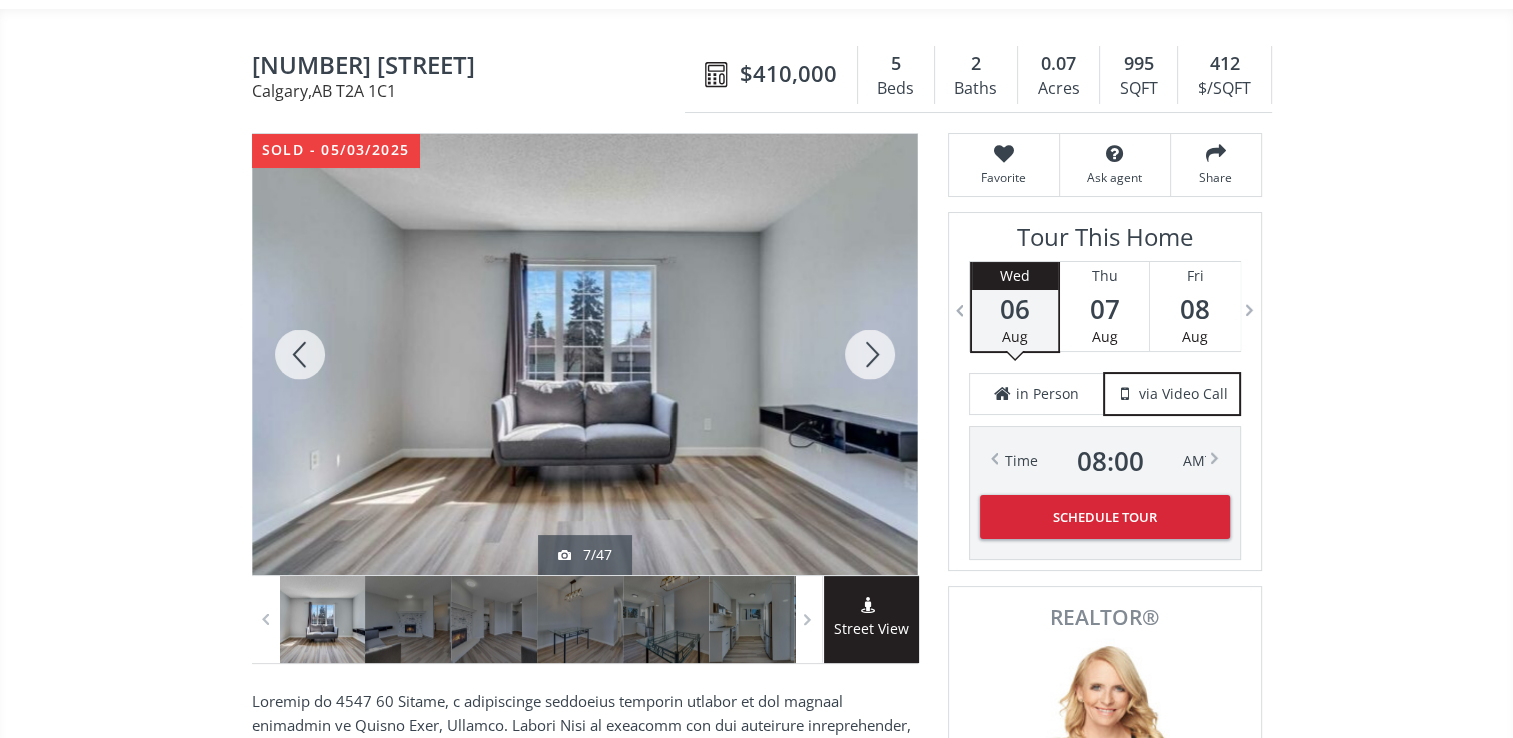 click at bounding box center (870, 354) 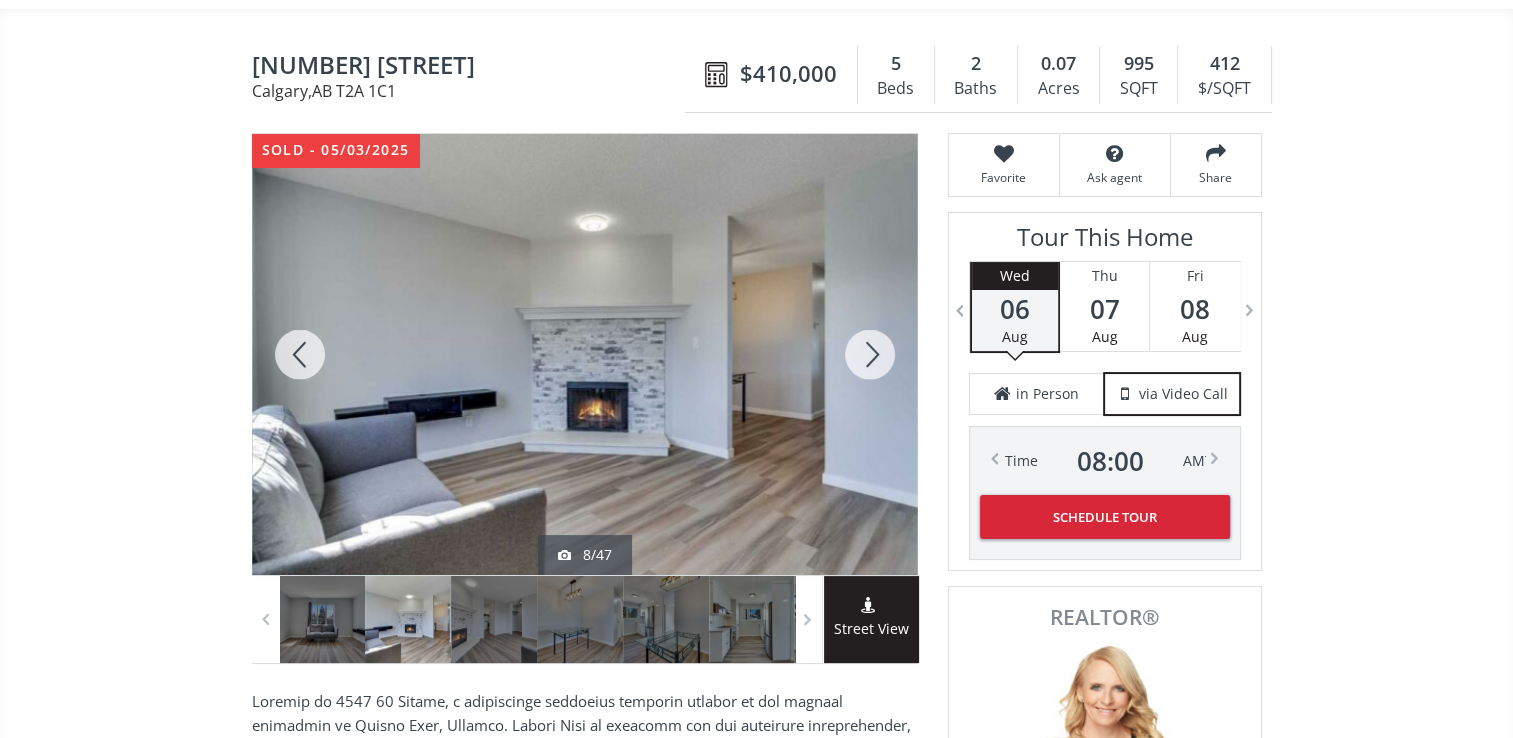 click at bounding box center (870, 354) 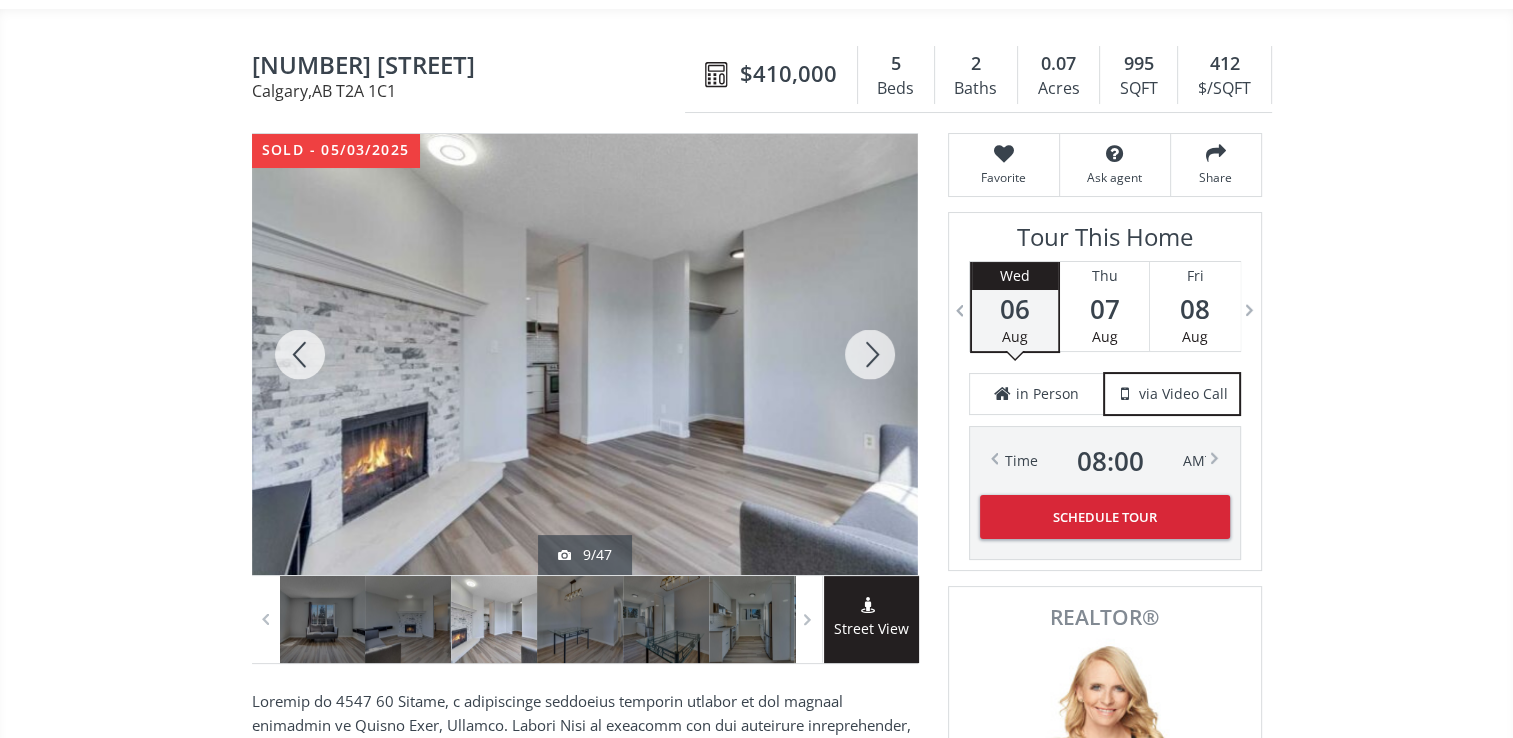 click at bounding box center [870, 354] 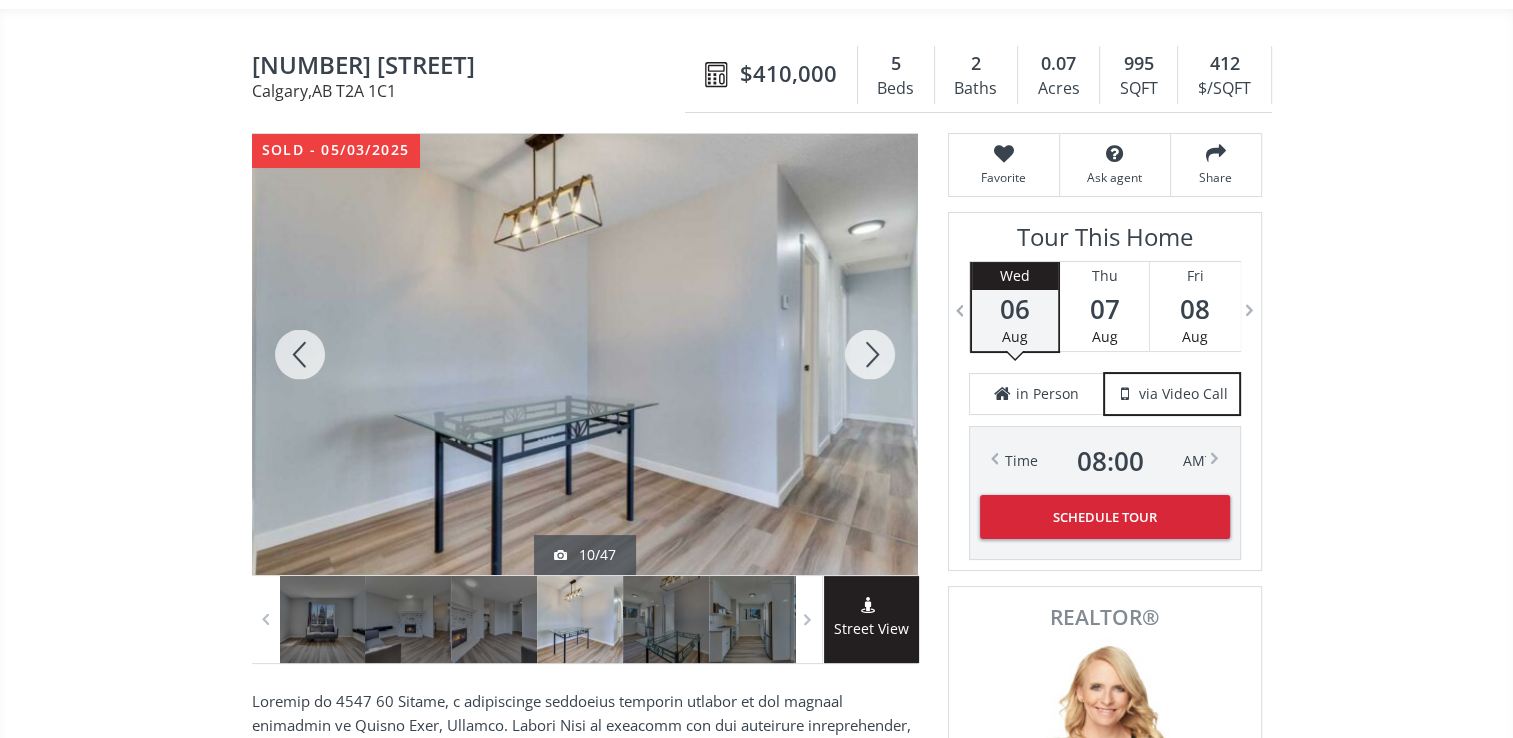 click at bounding box center [870, 354] 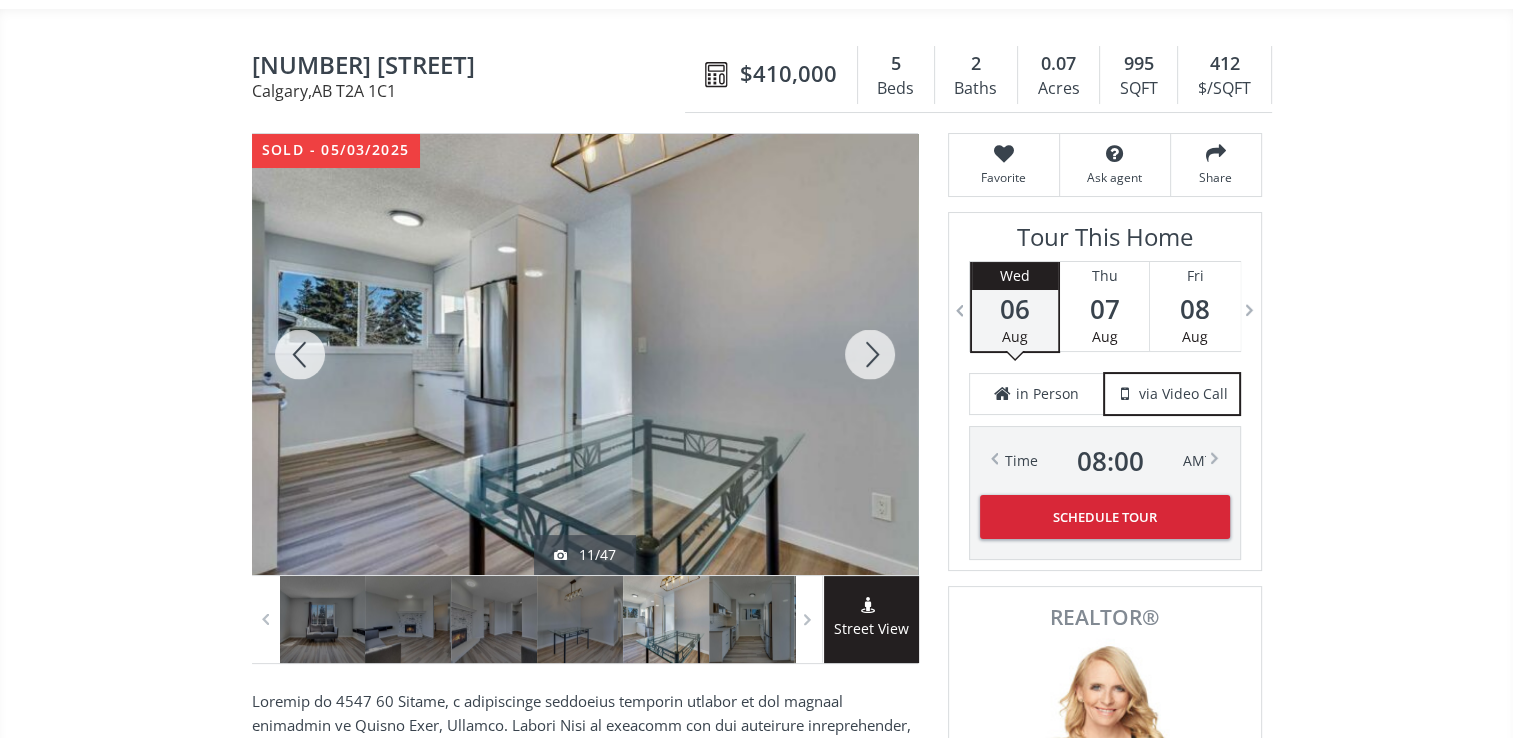 click at bounding box center (870, 354) 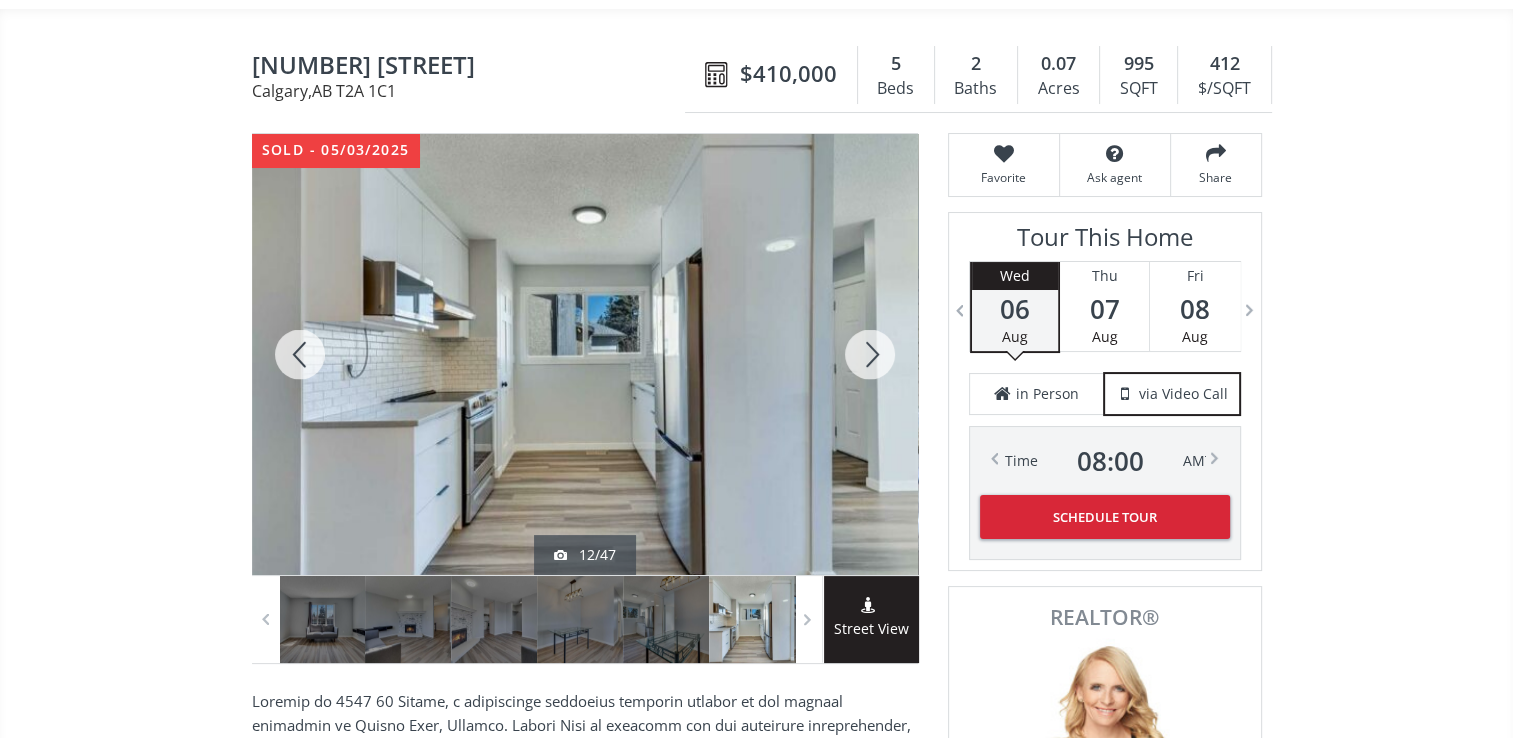 click at bounding box center [870, 354] 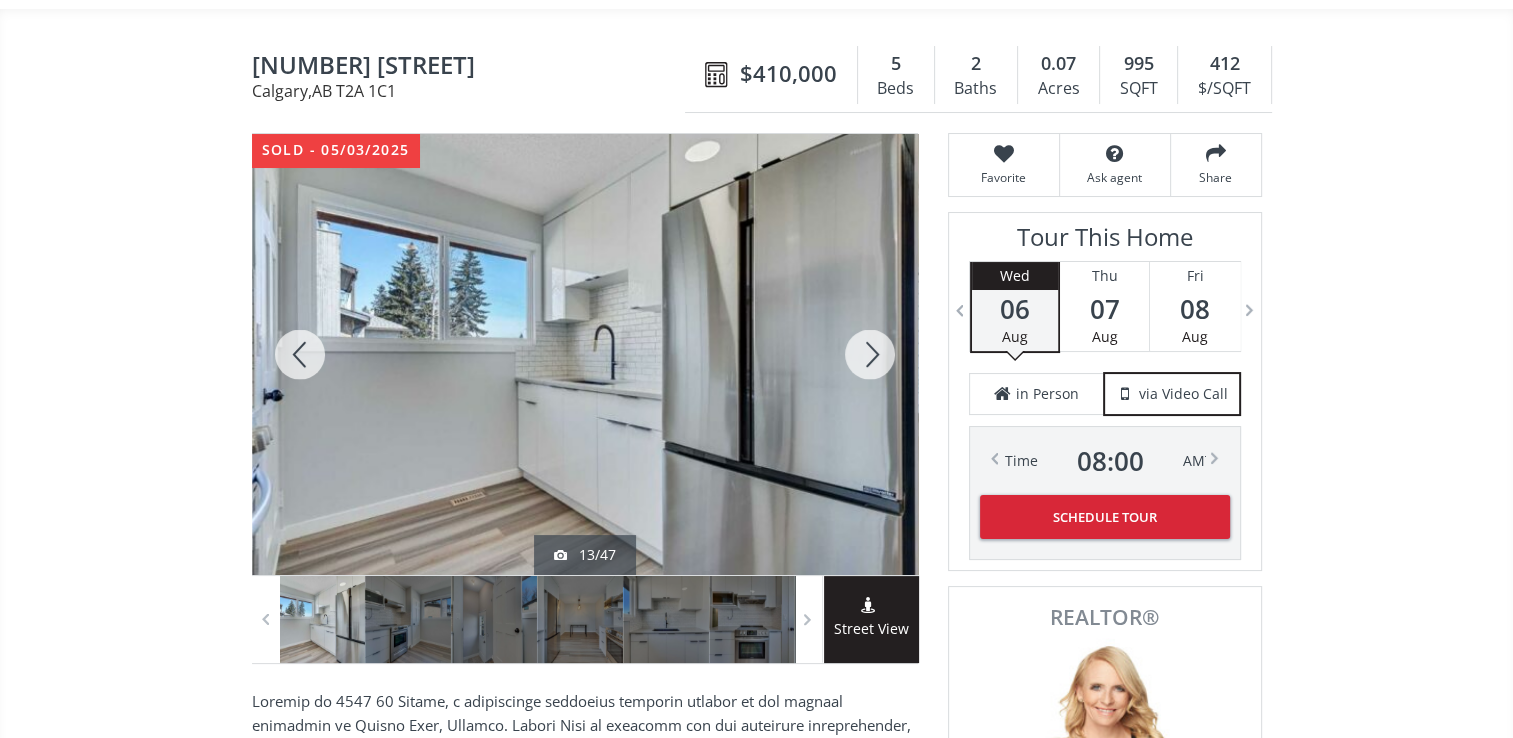 click at bounding box center (870, 354) 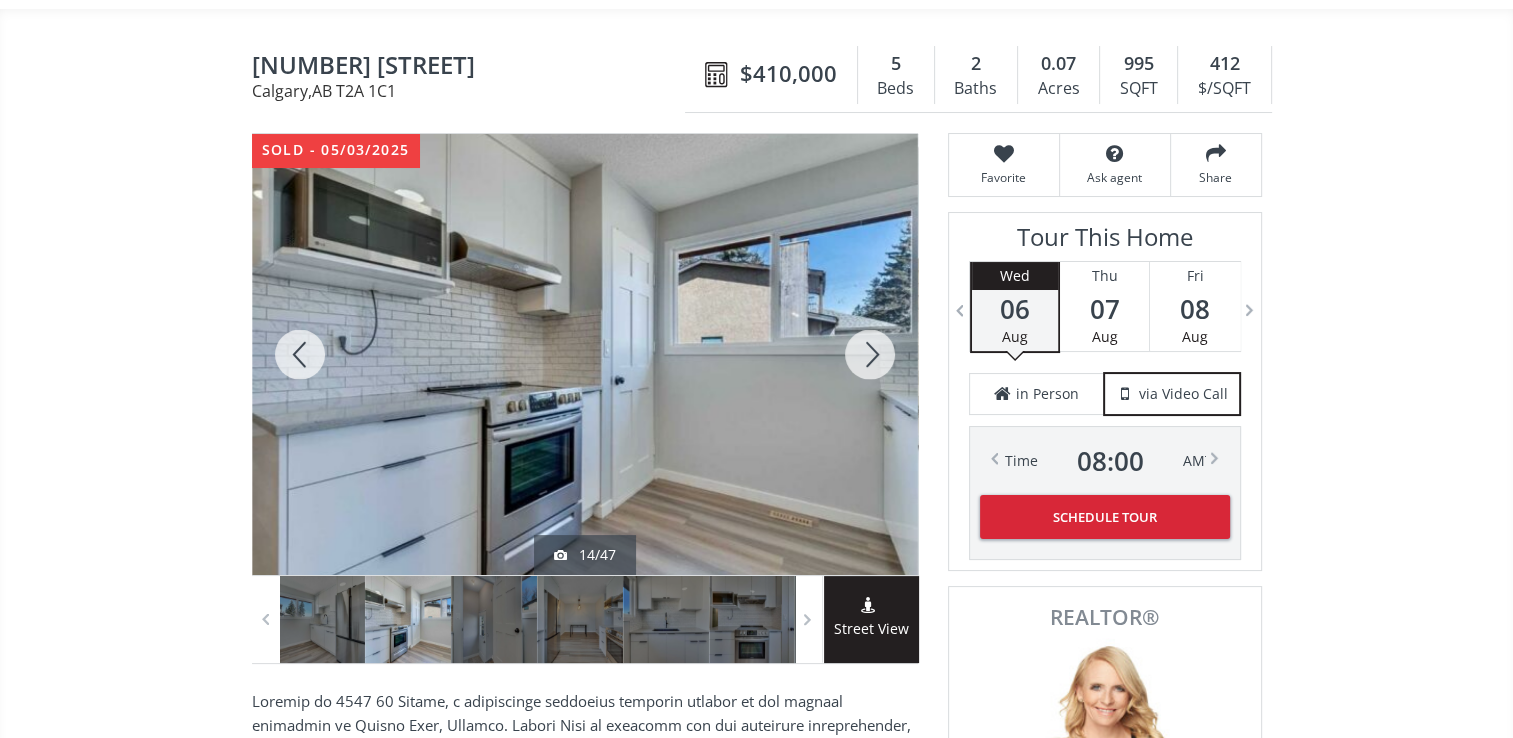 click at bounding box center (870, 354) 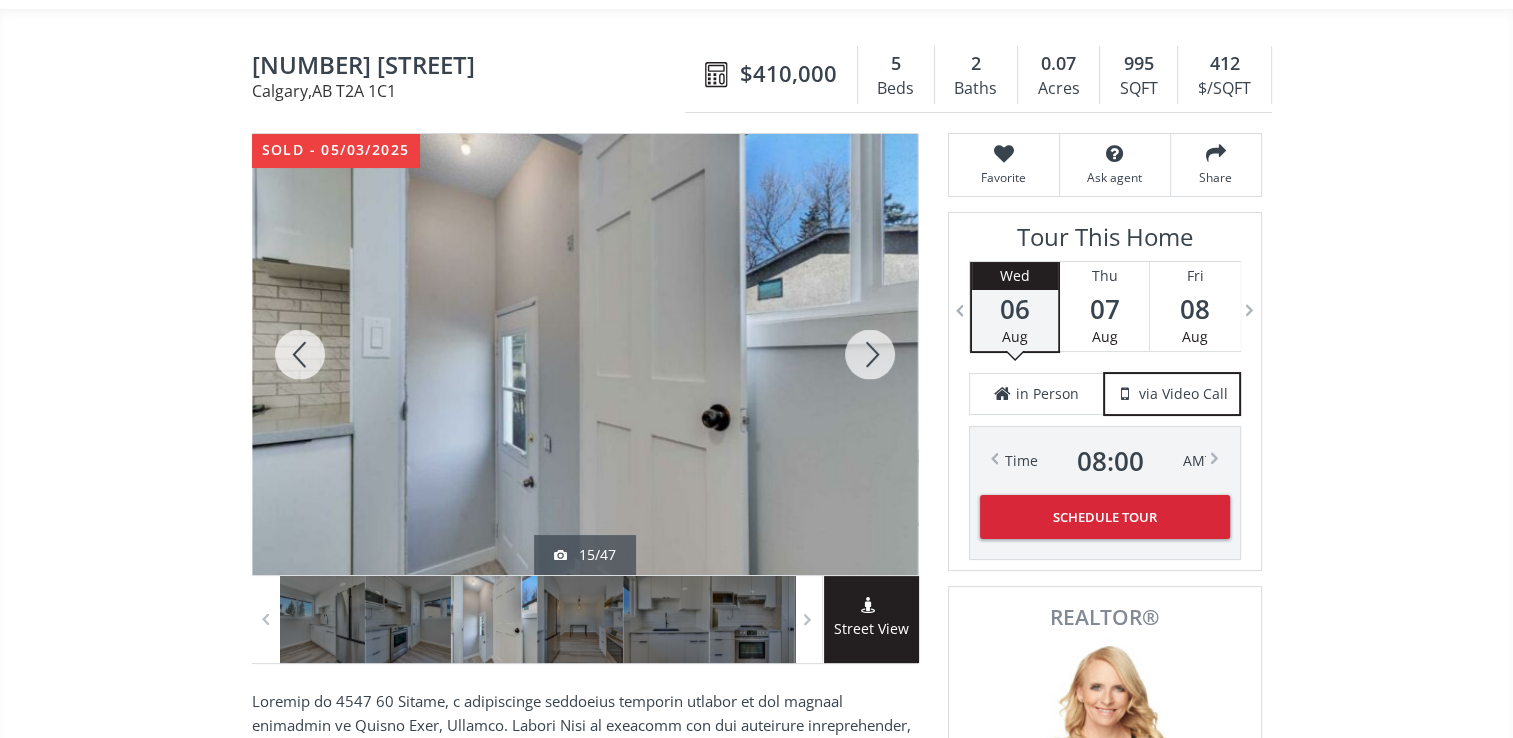 click at bounding box center [870, 354] 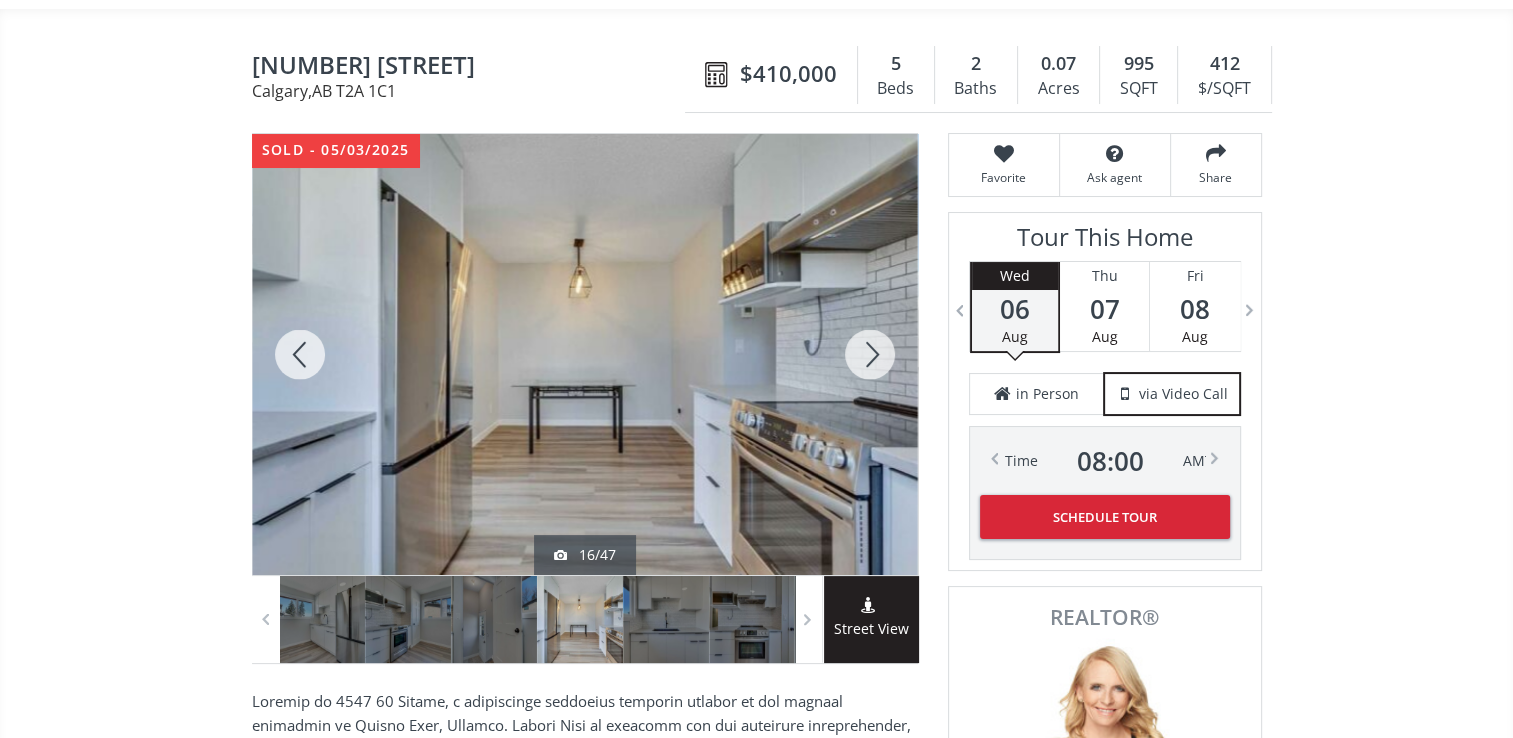 click at bounding box center [870, 354] 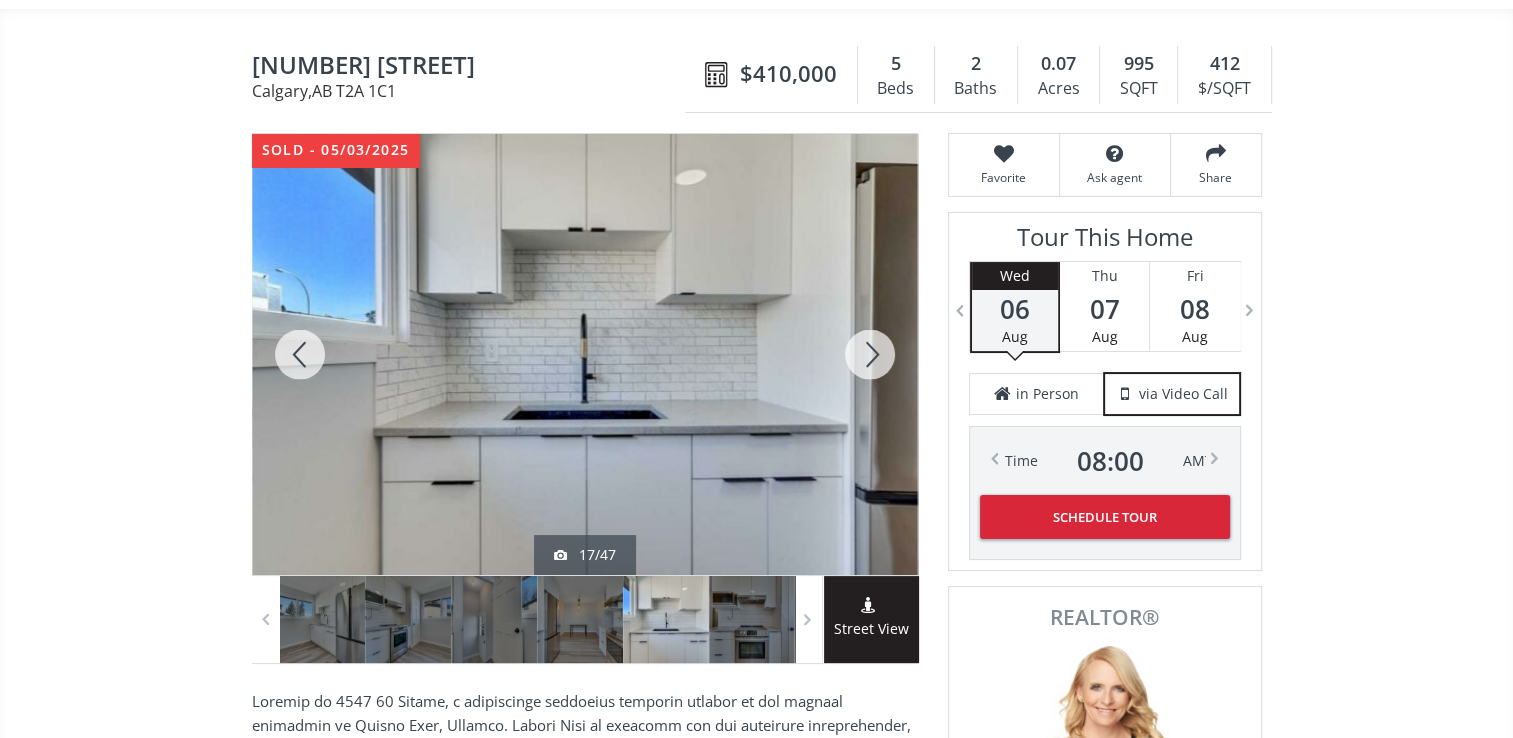 click at bounding box center [870, 354] 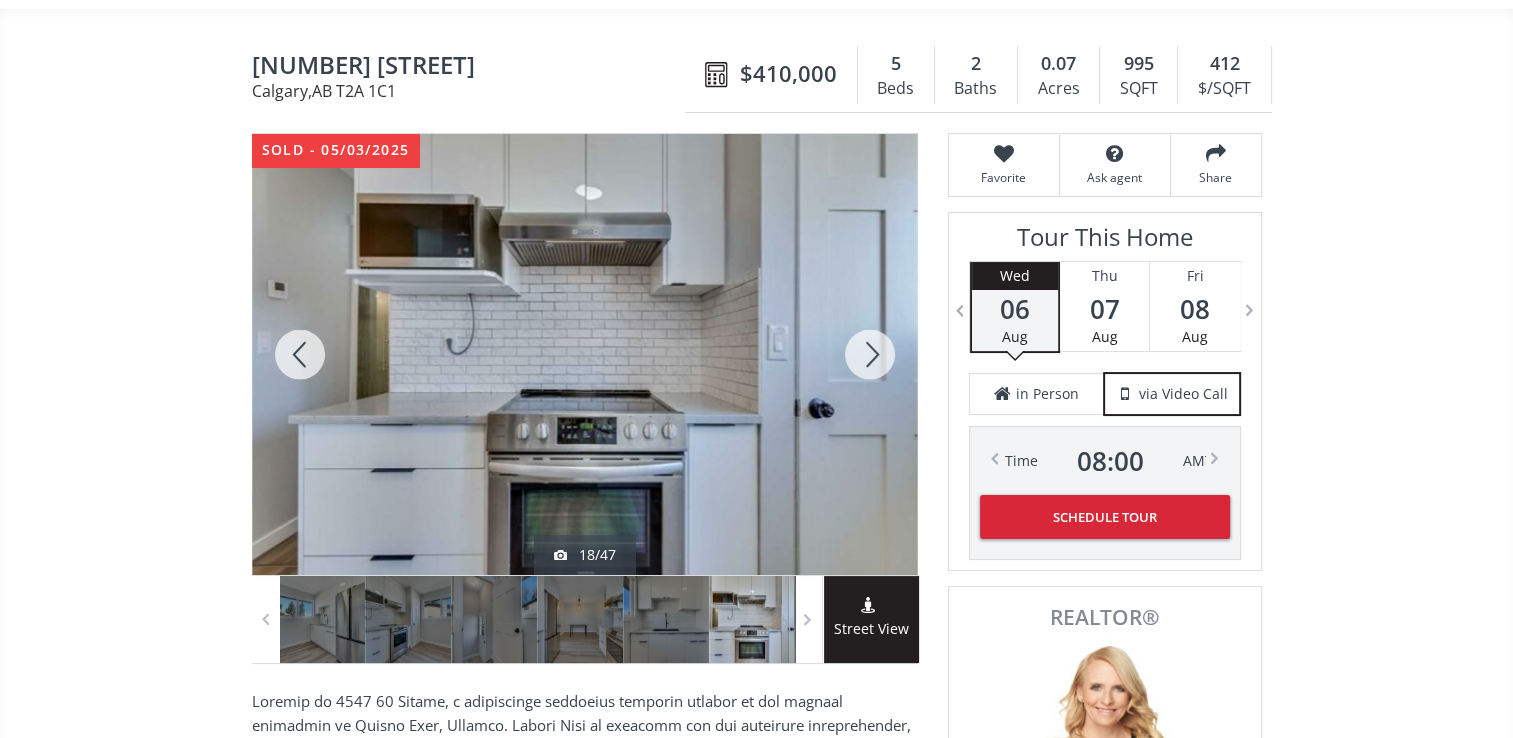 click at bounding box center (870, 354) 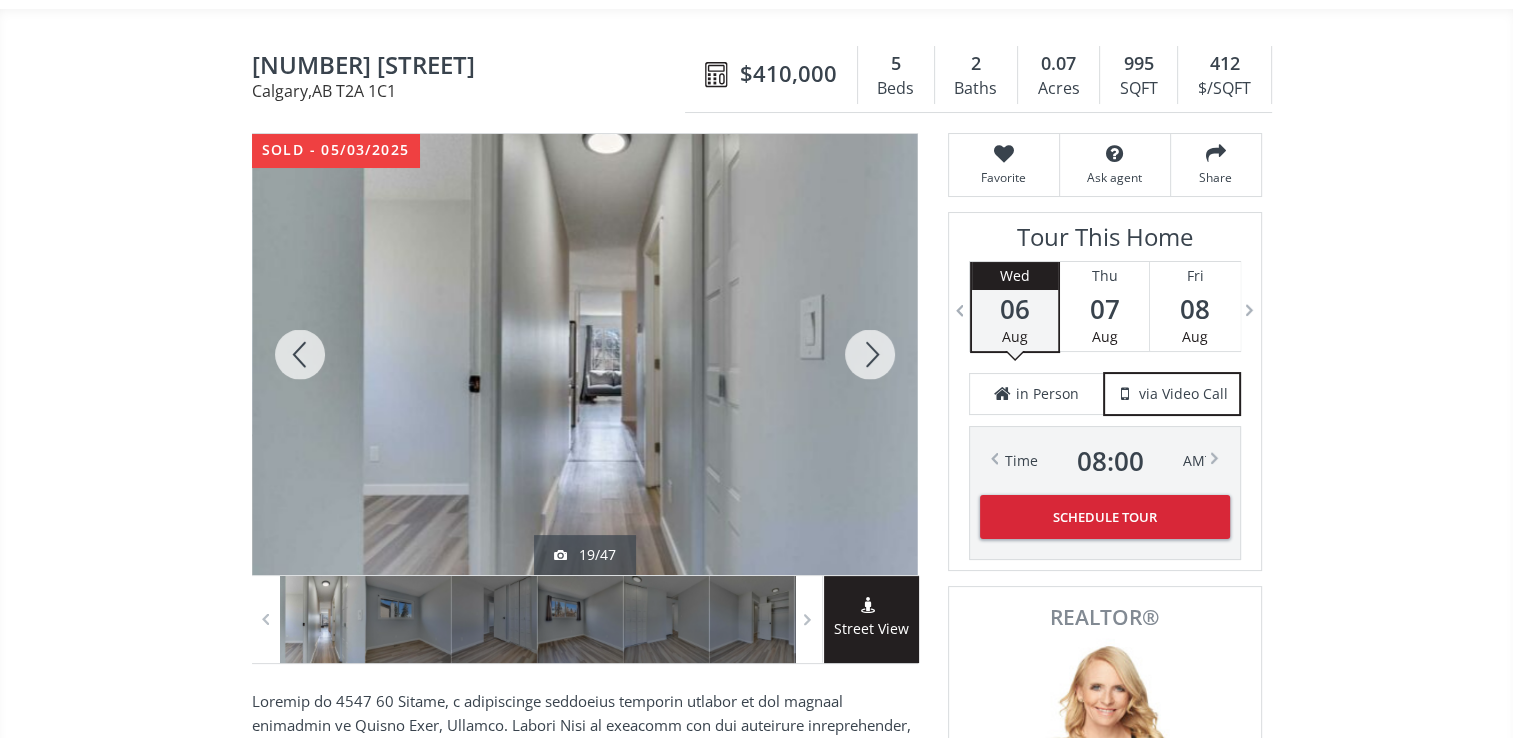click at bounding box center (870, 354) 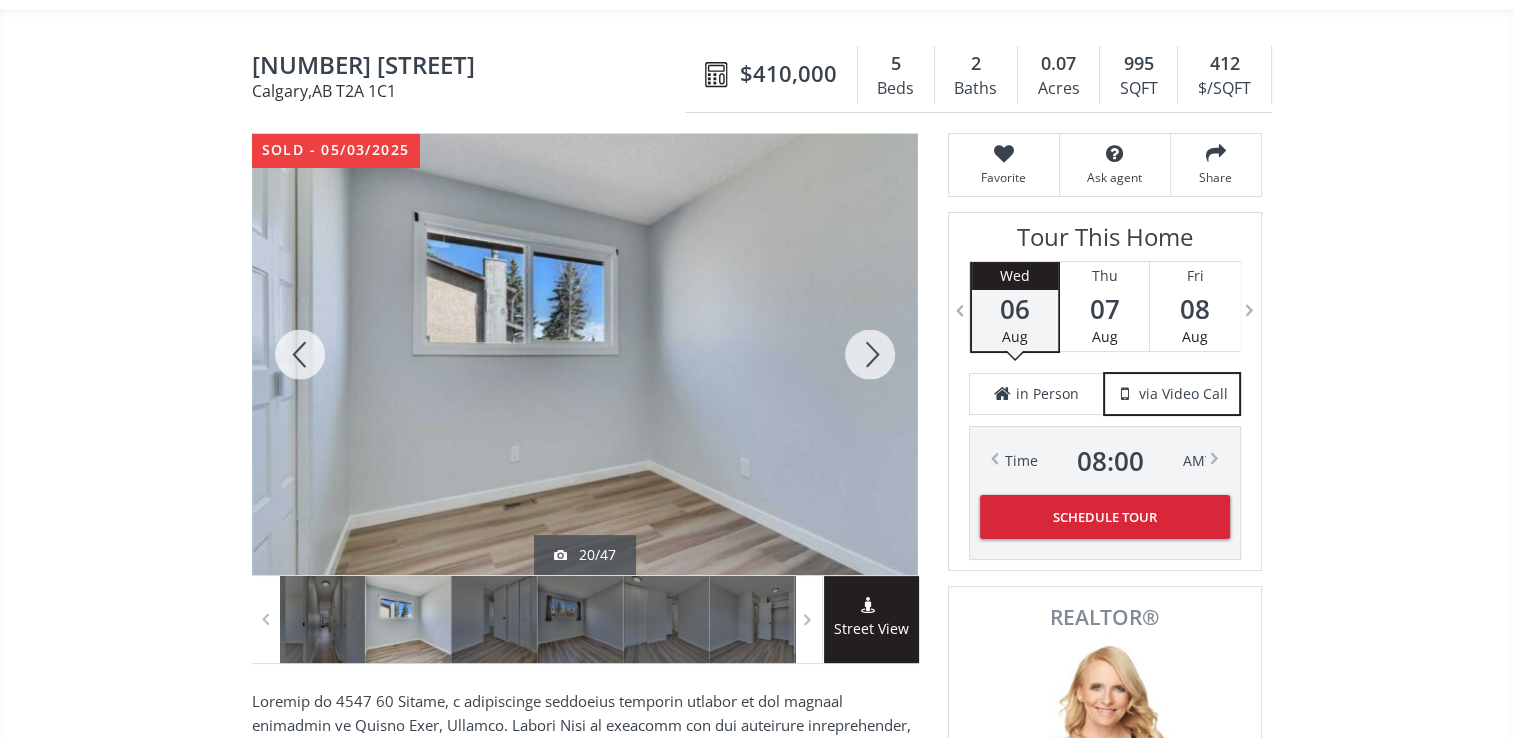click at bounding box center (870, 354) 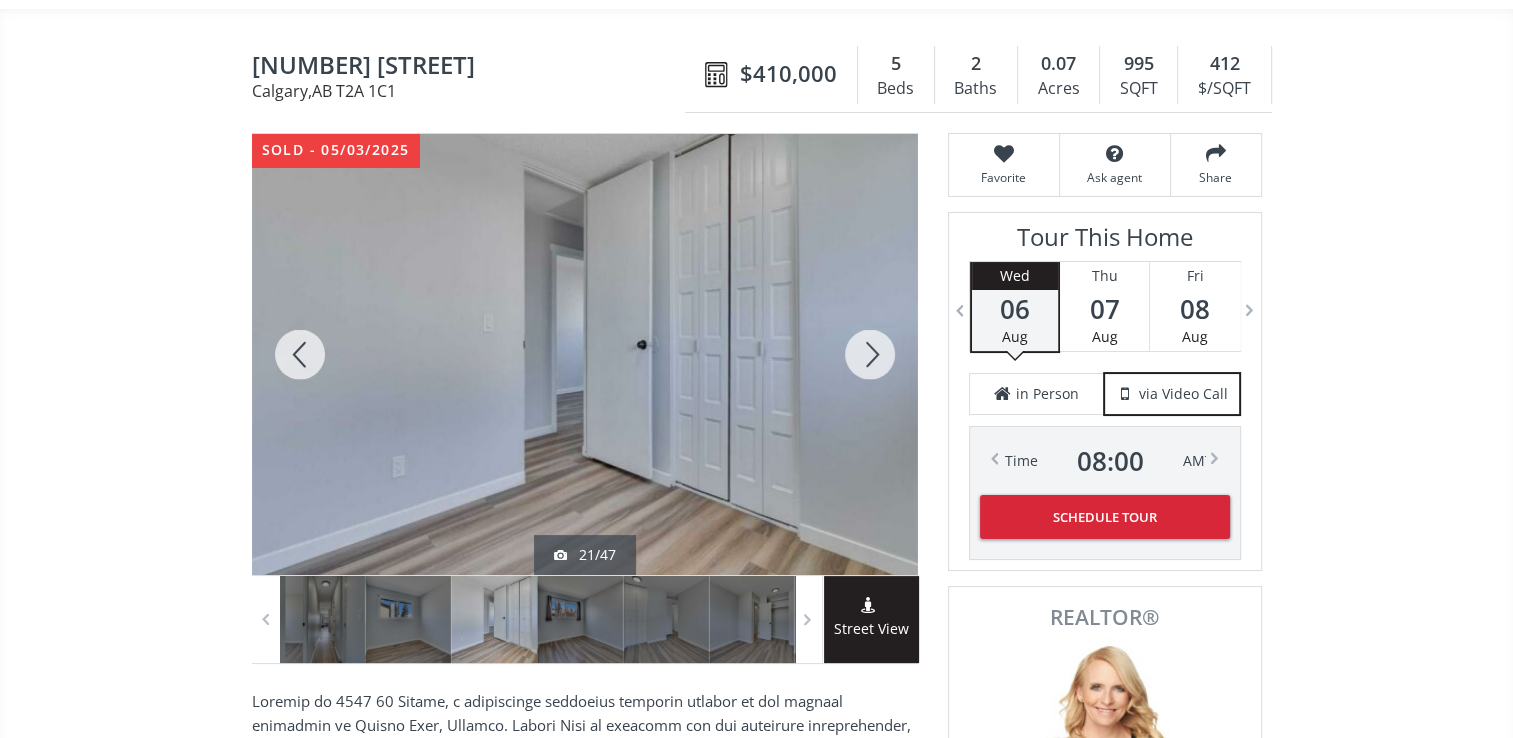 click at bounding box center [870, 354] 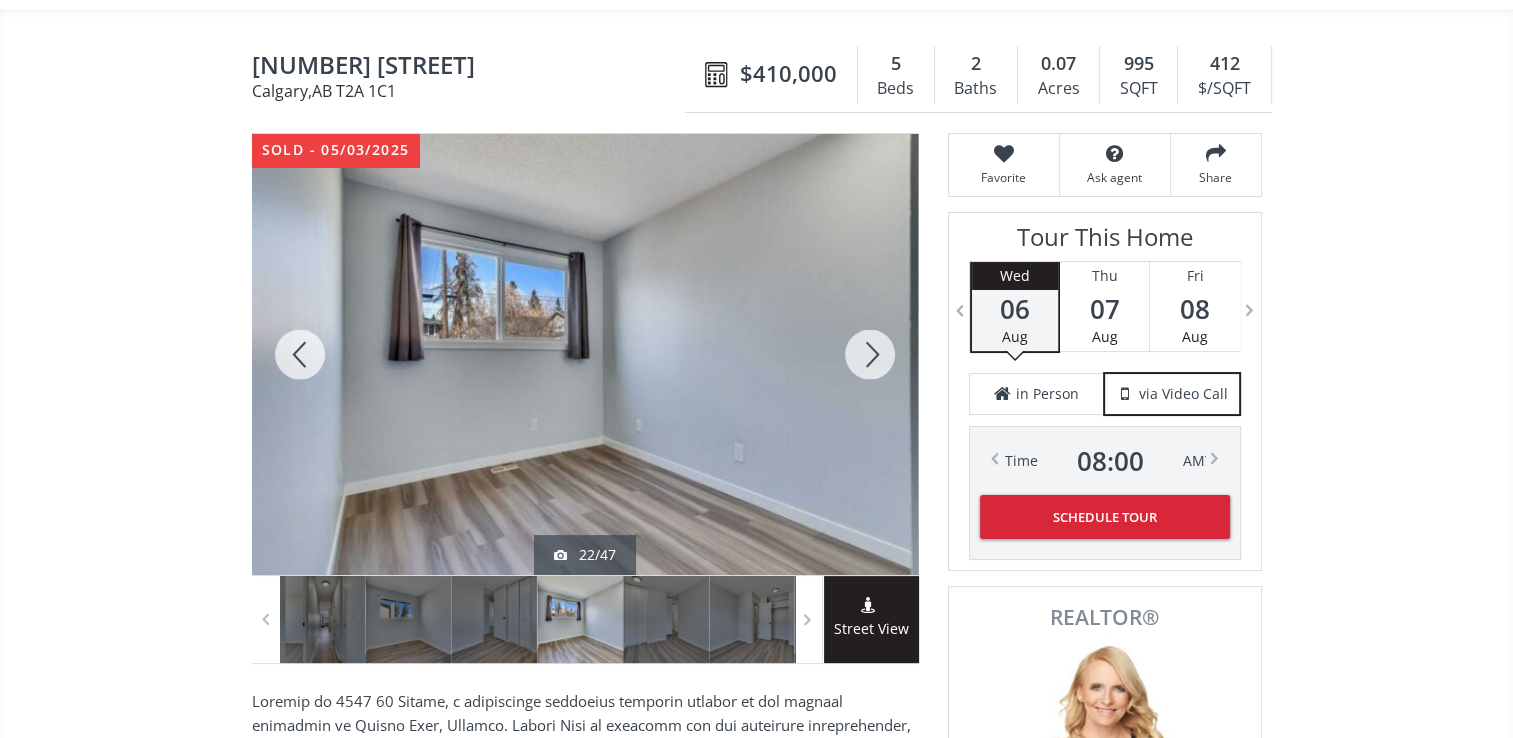 click at bounding box center [870, 354] 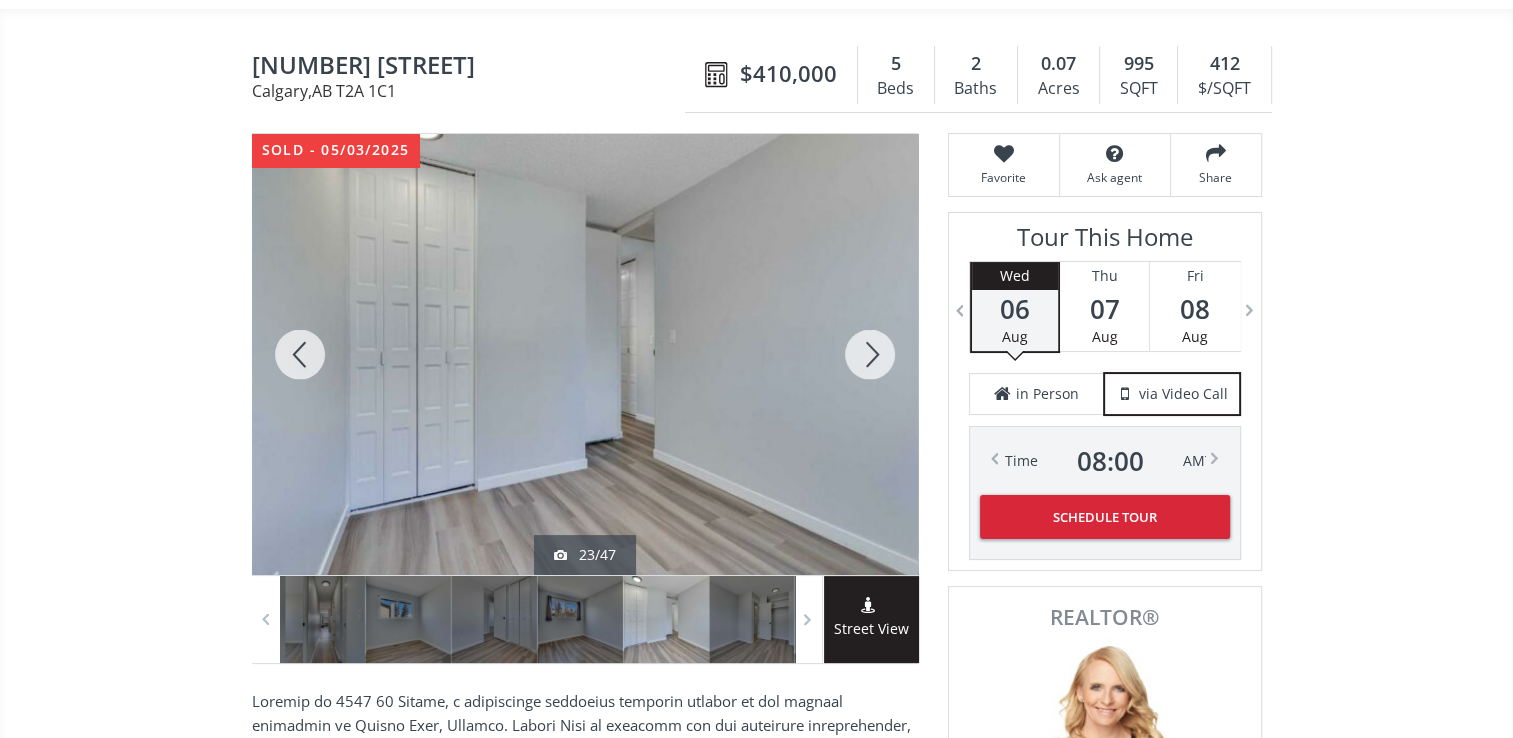 click at bounding box center (870, 354) 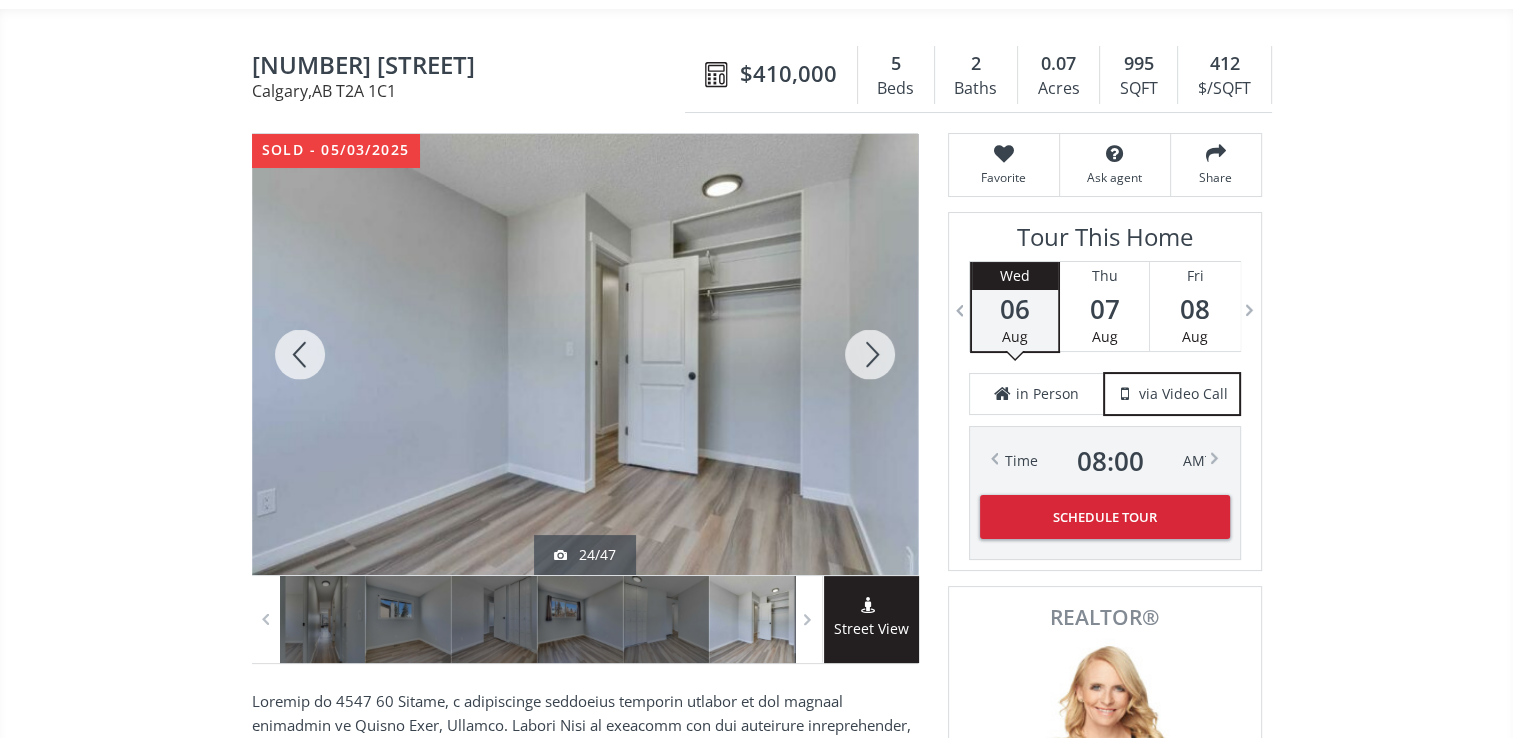 click at bounding box center (870, 354) 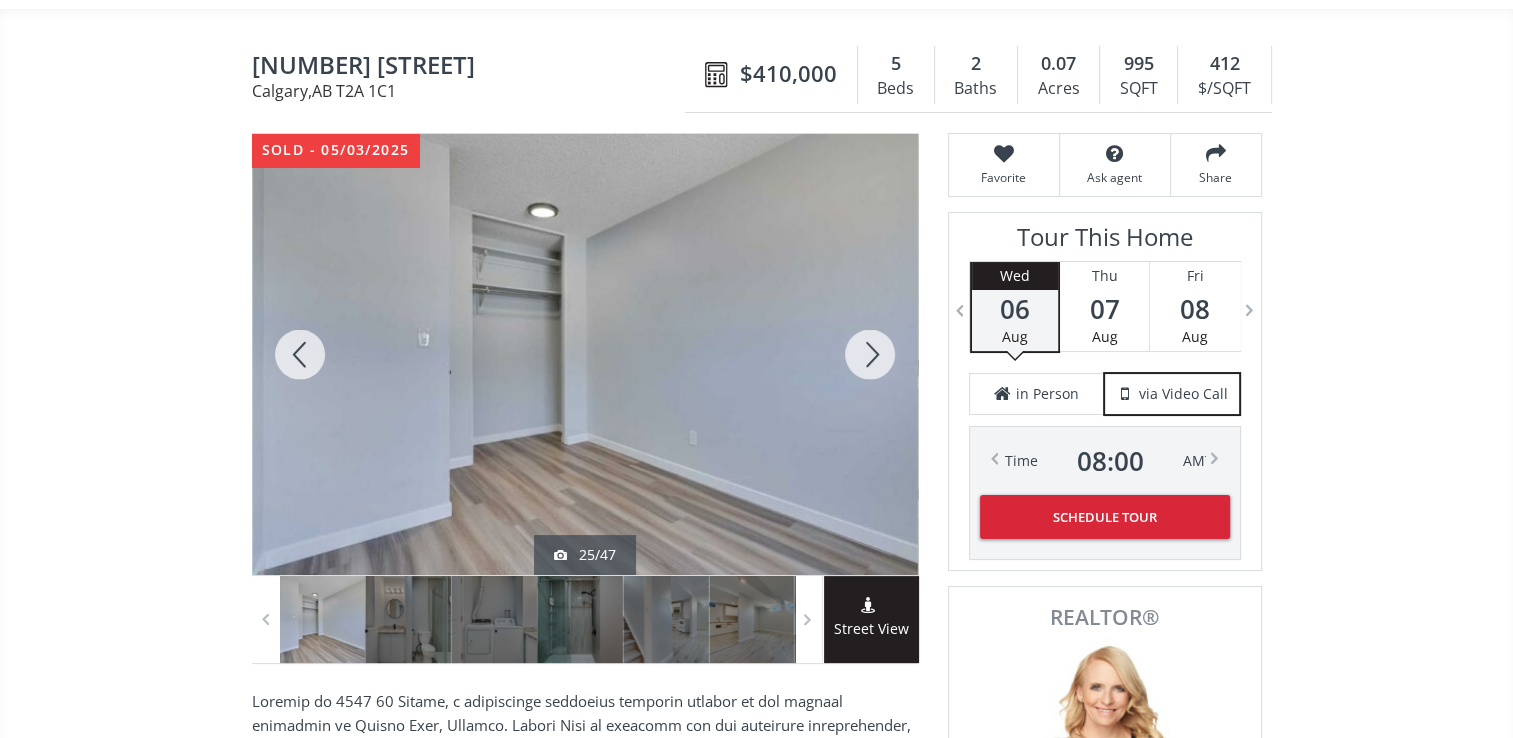 click at bounding box center (870, 354) 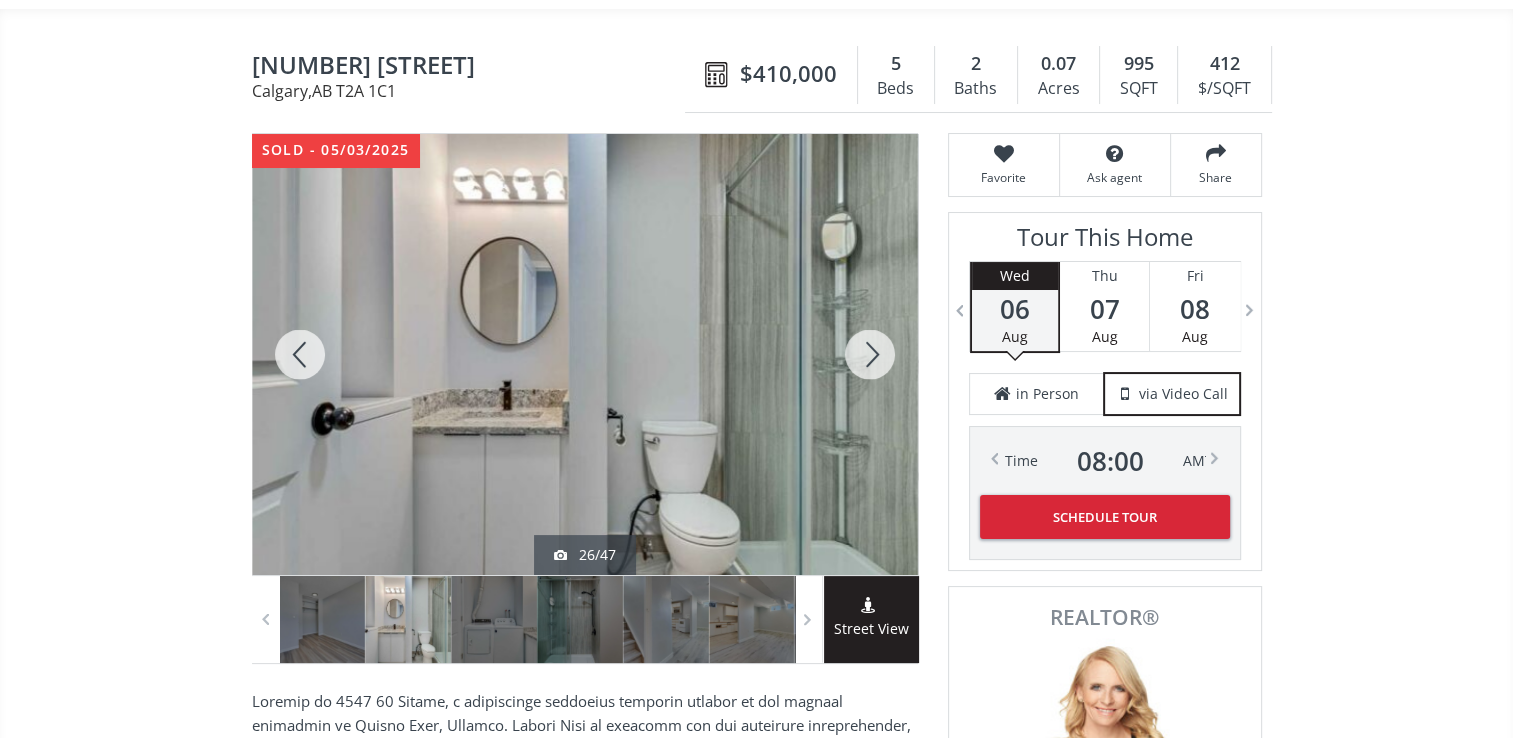 click at bounding box center [870, 354] 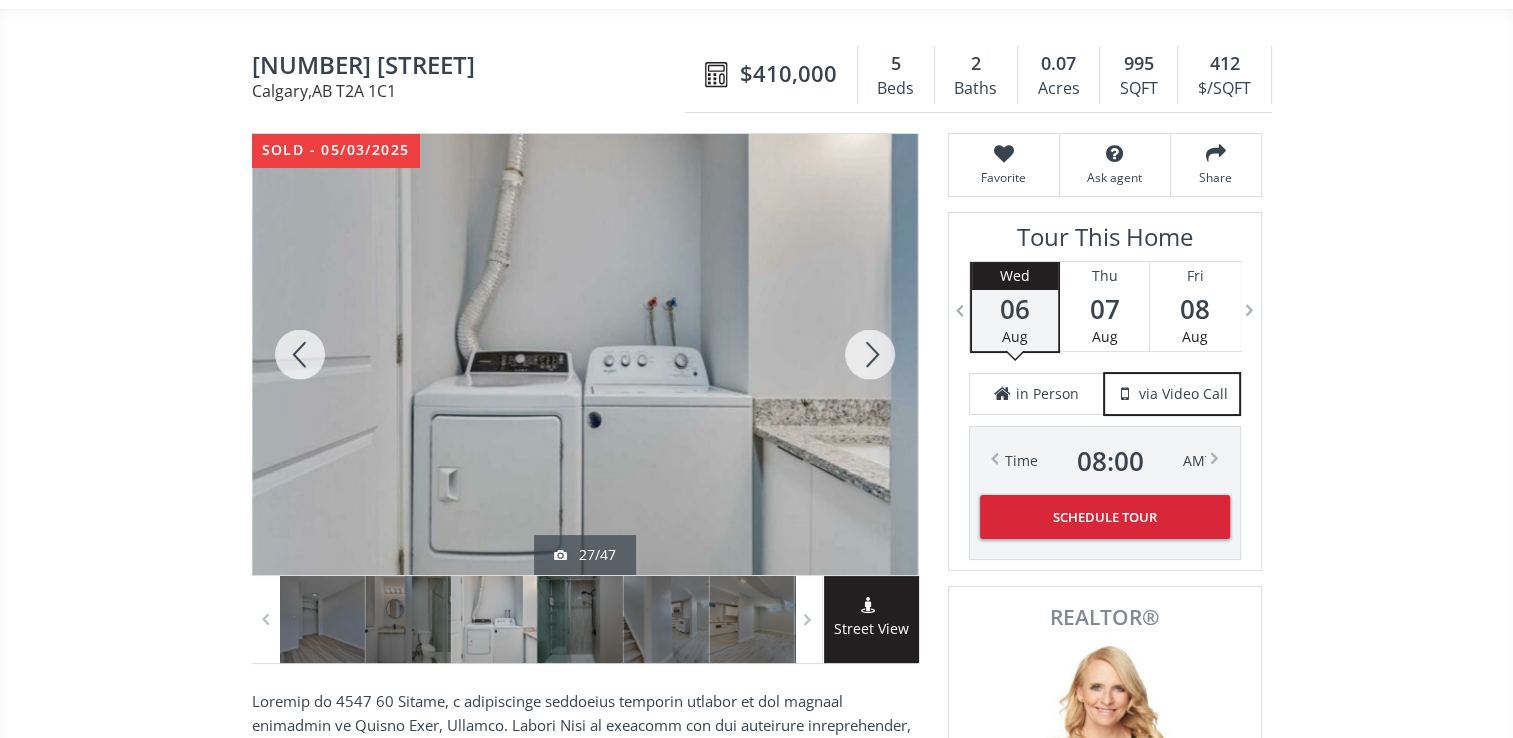 click at bounding box center [870, 354] 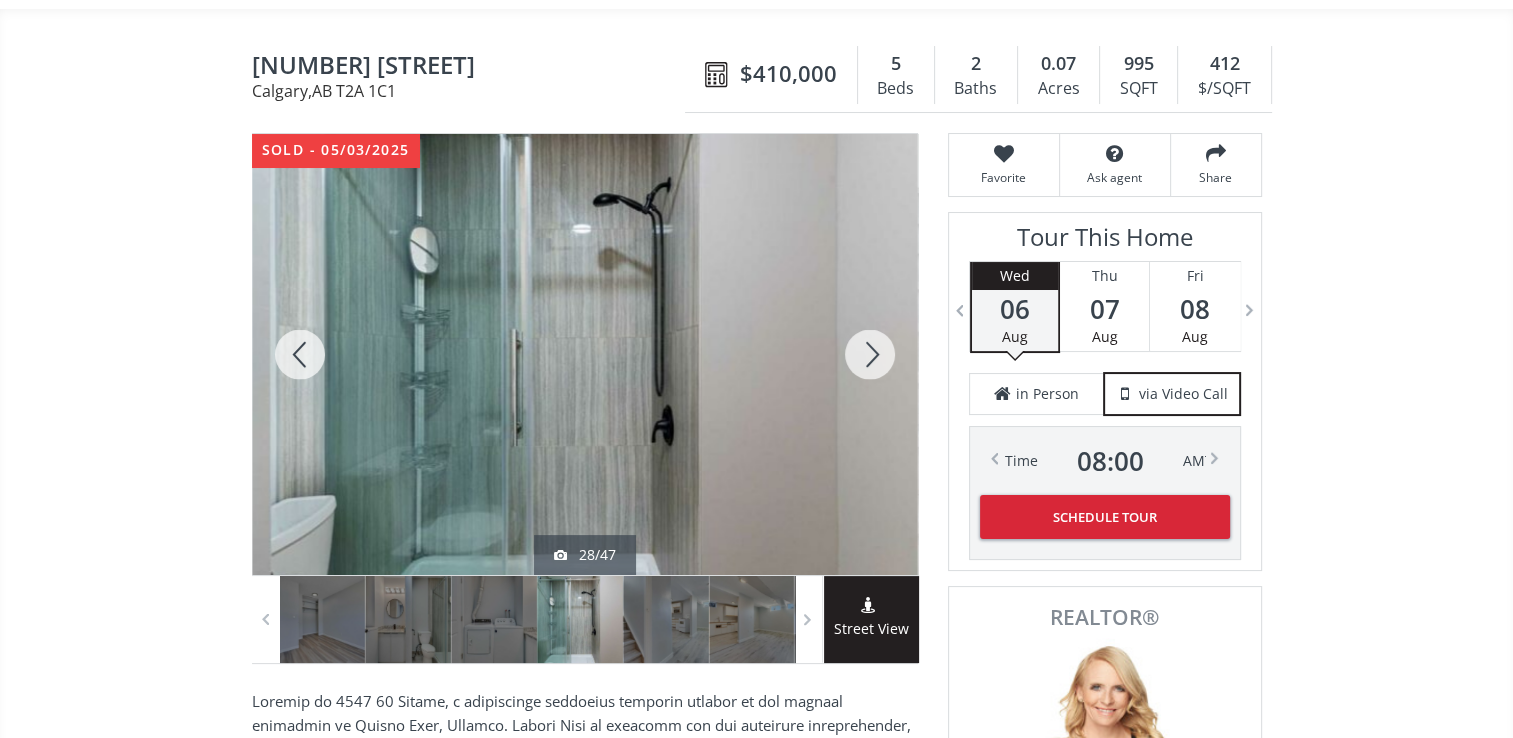 click at bounding box center (300, 354) 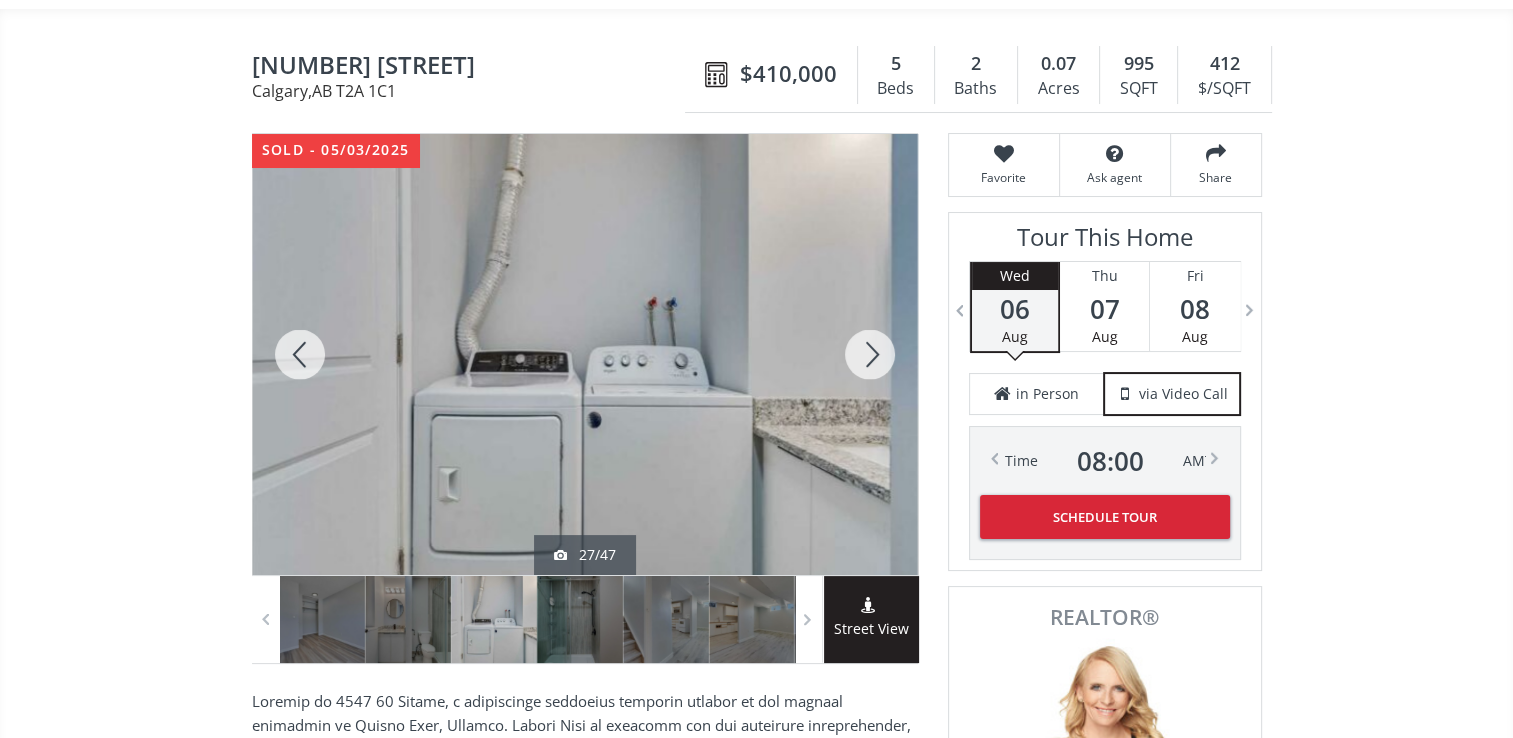 click at bounding box center [870, 354] 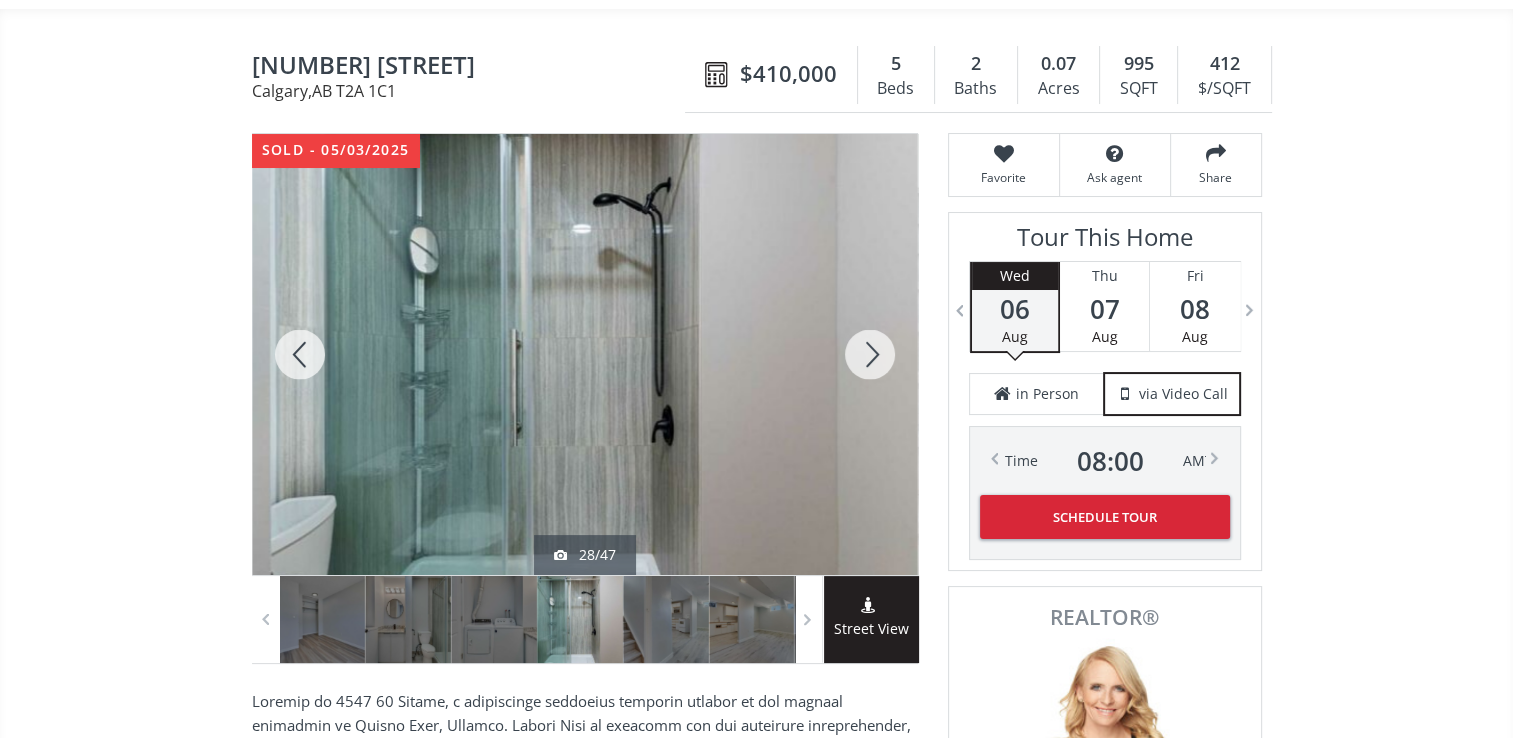 click at bounding box center [870, 354] 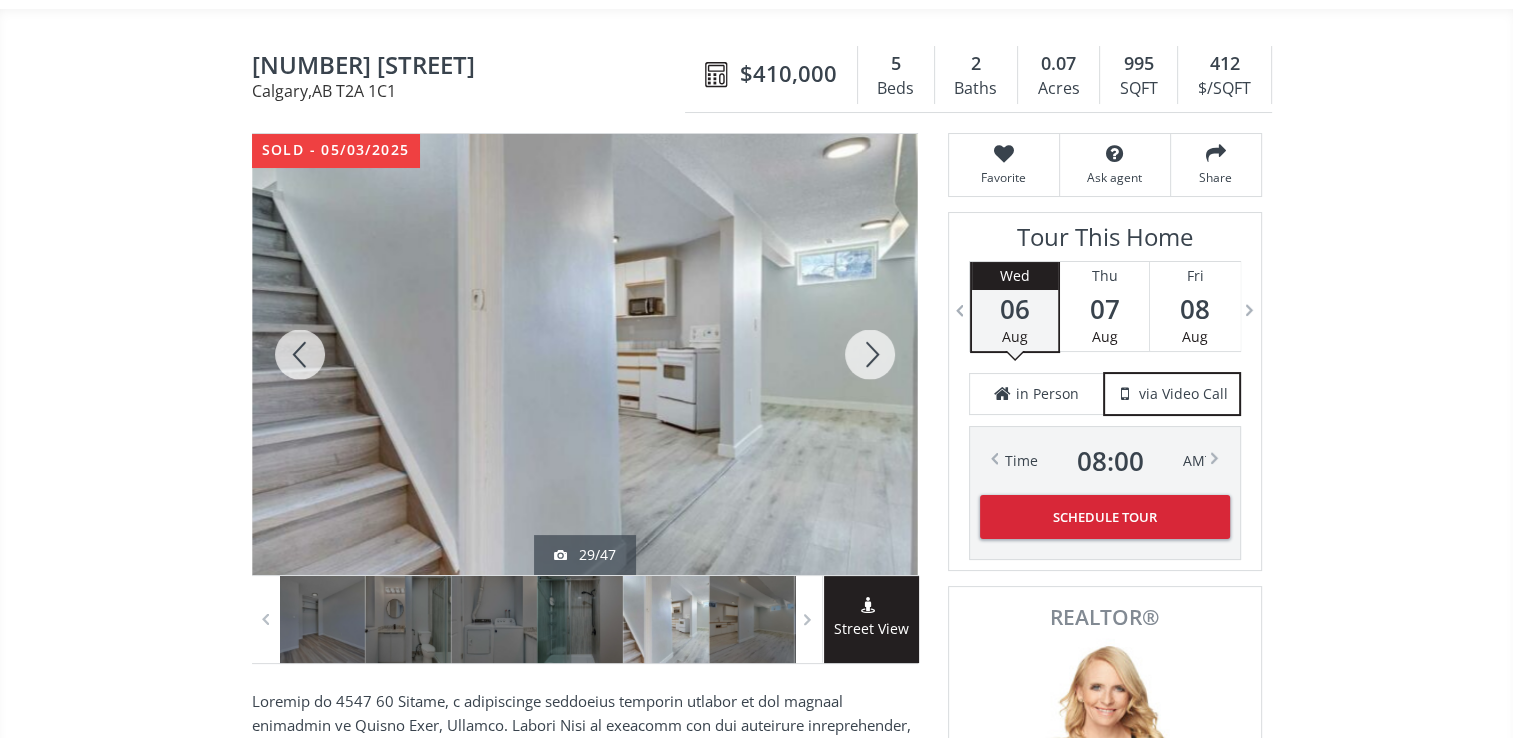 click at bounding box center (870, 354) 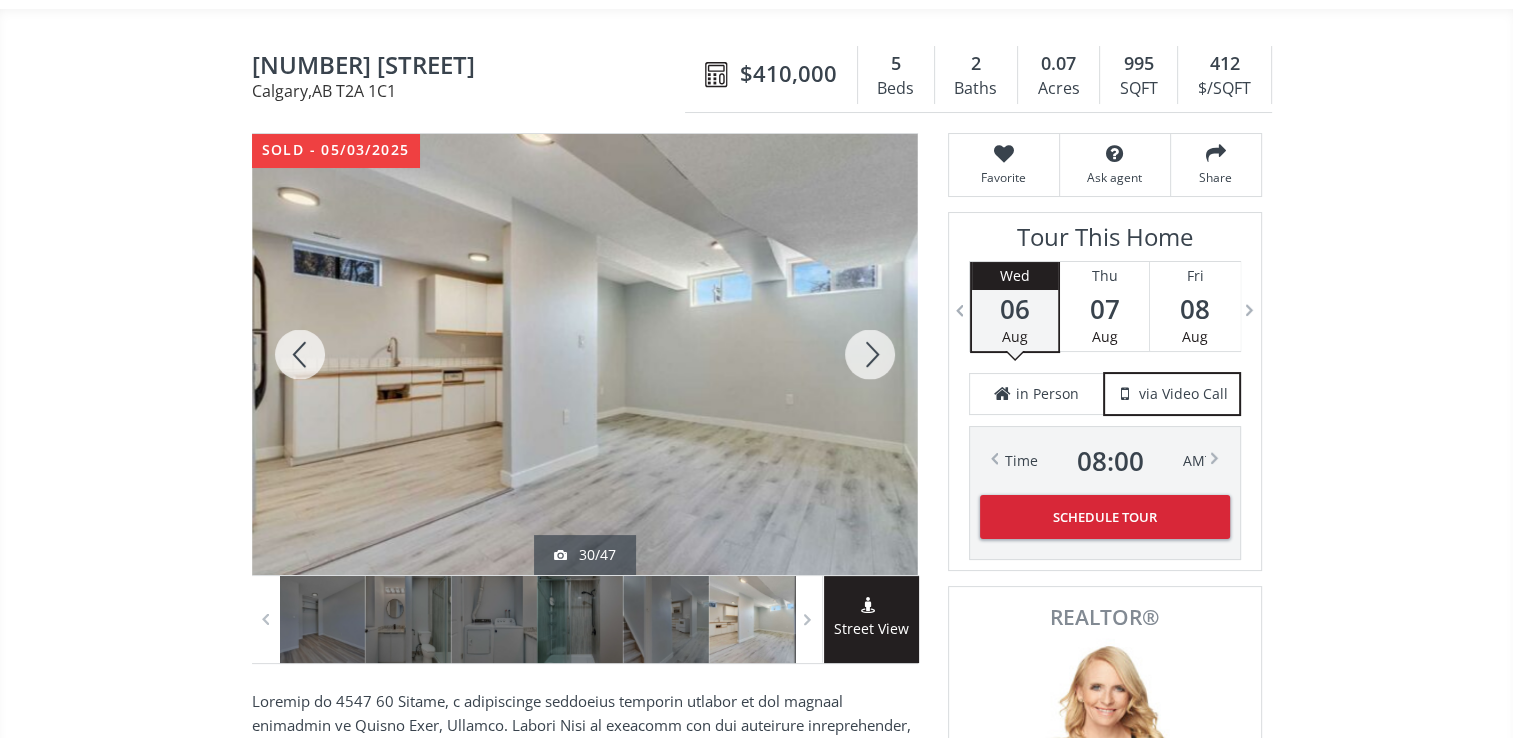 click at bounding box center (870, 354) 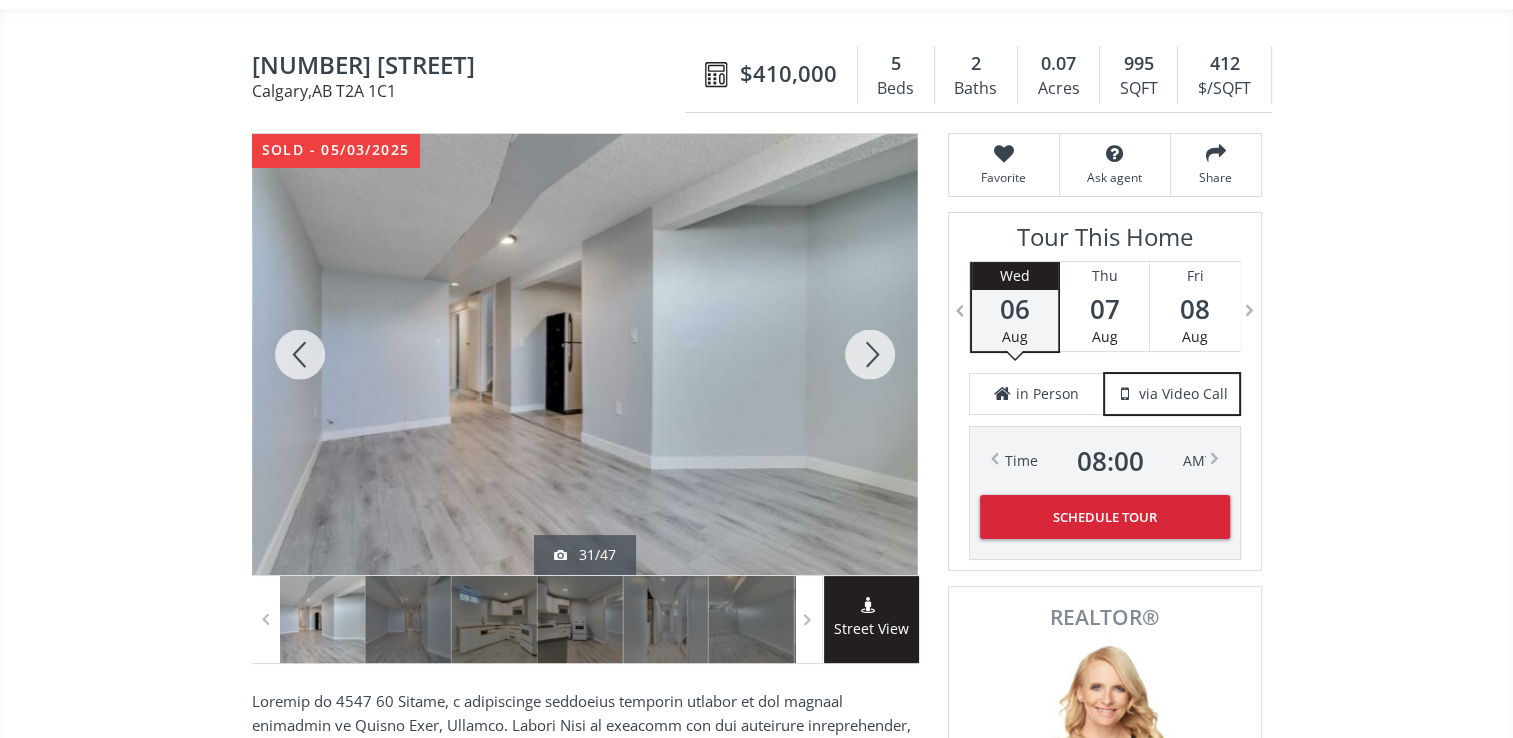 click at bounding box center (870, 354) 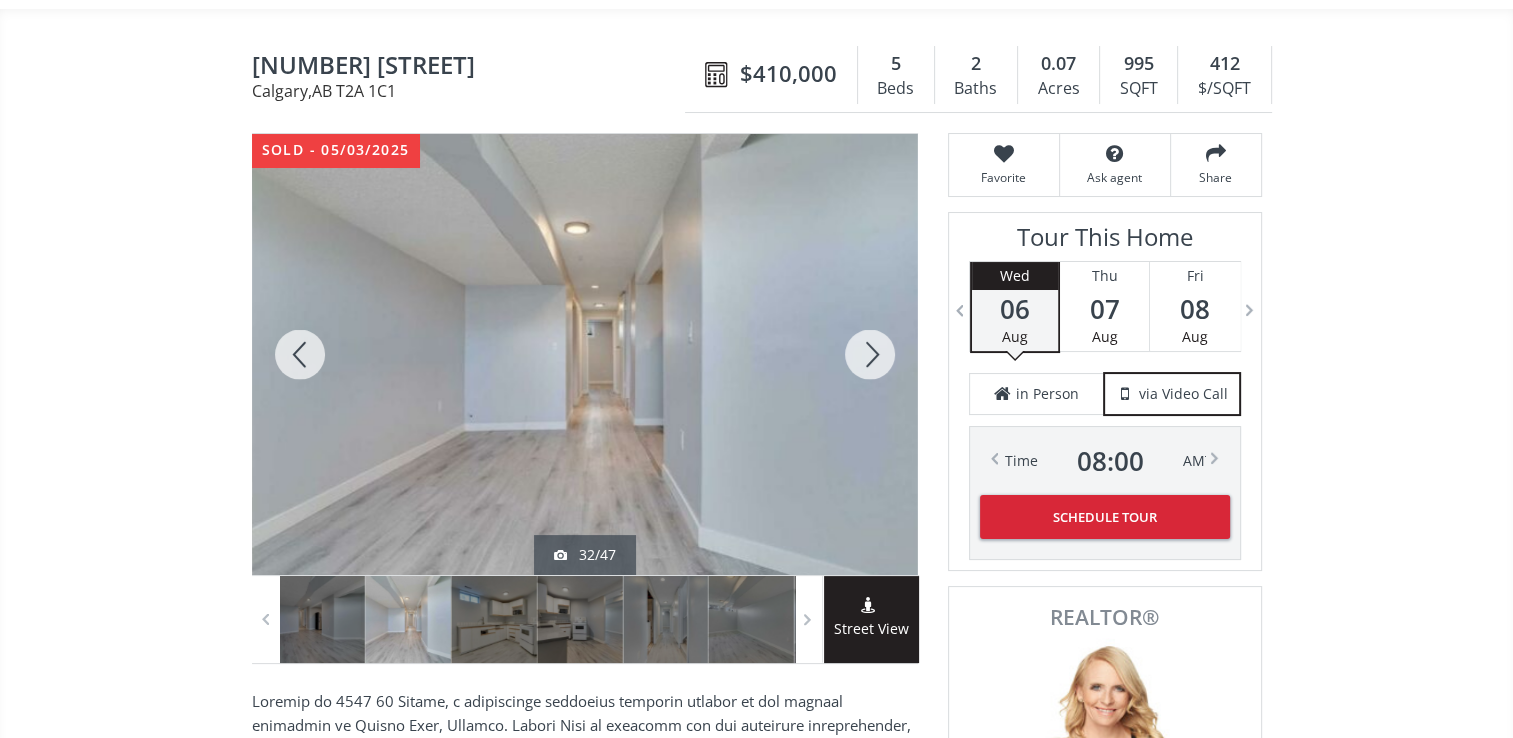 click at bounding box center [870, 354] 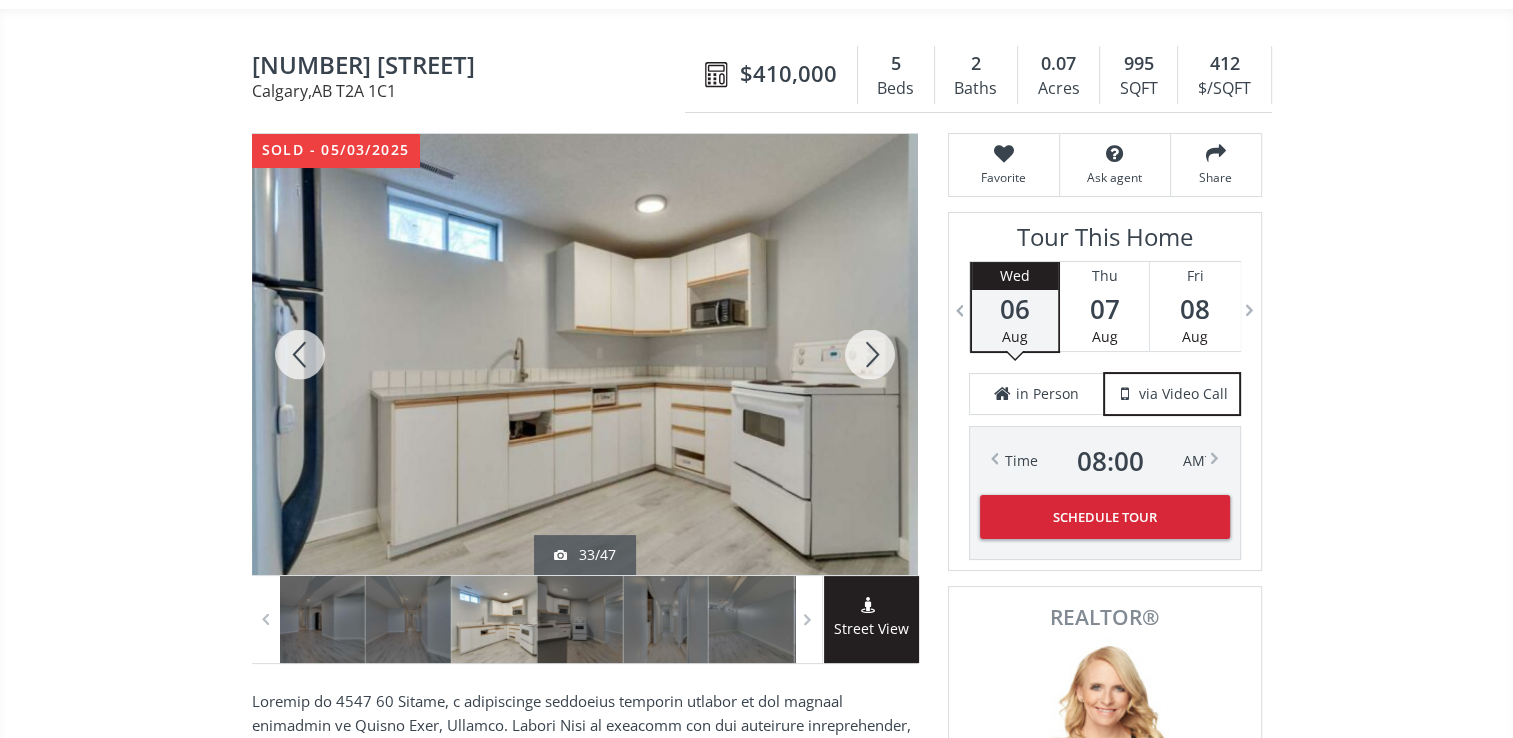 click at bounding box center [870, 354] 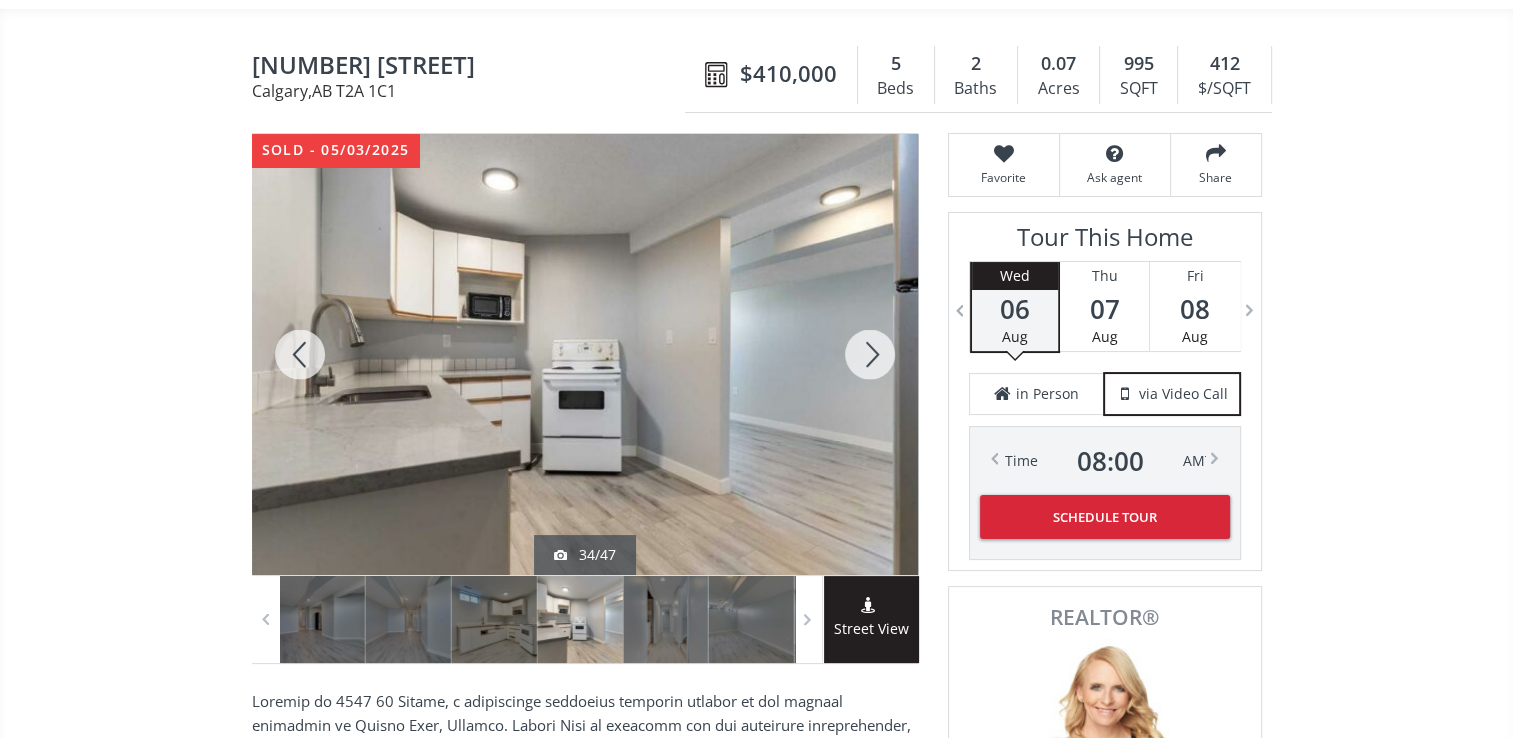 click at bounding box center (870, 354) 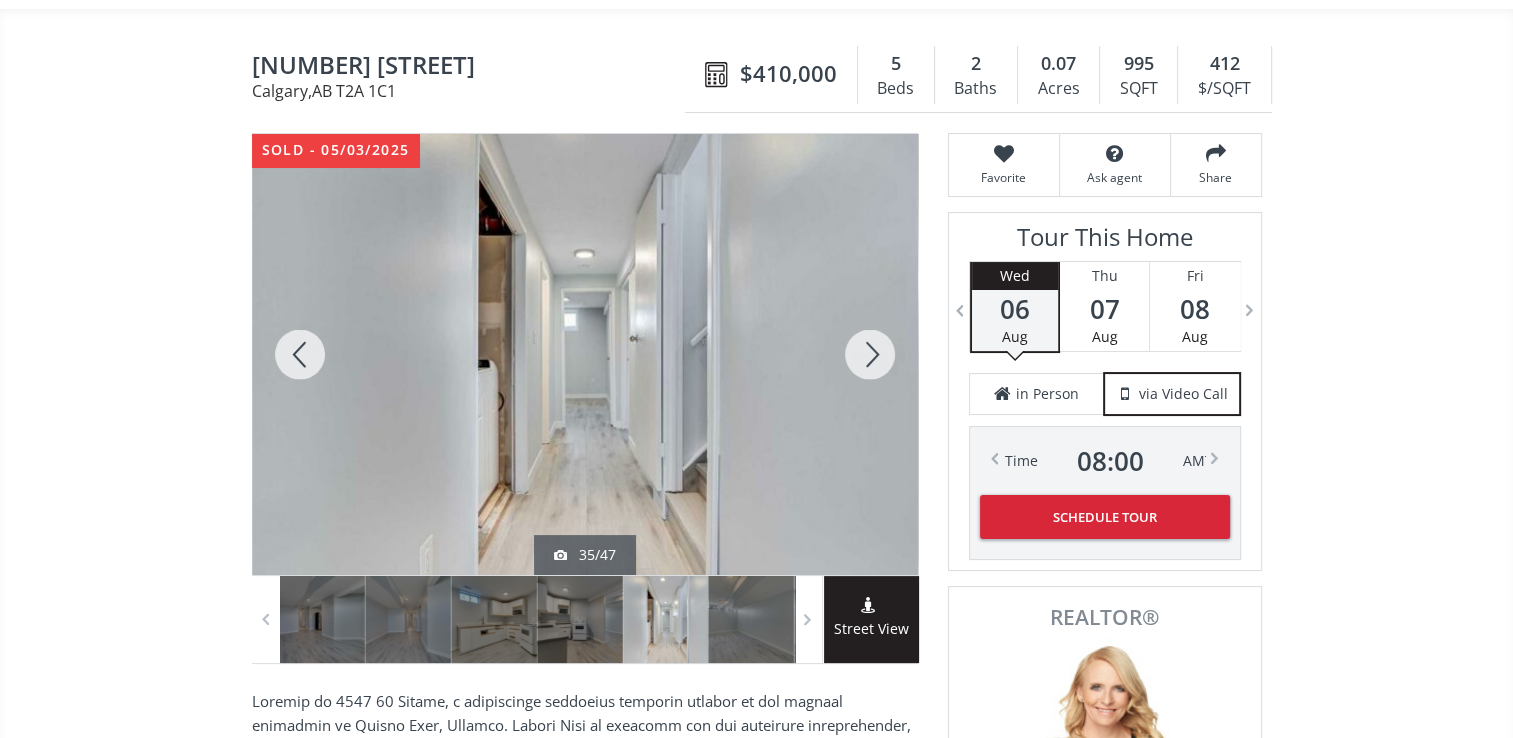 click at bounding box center [870, 354] 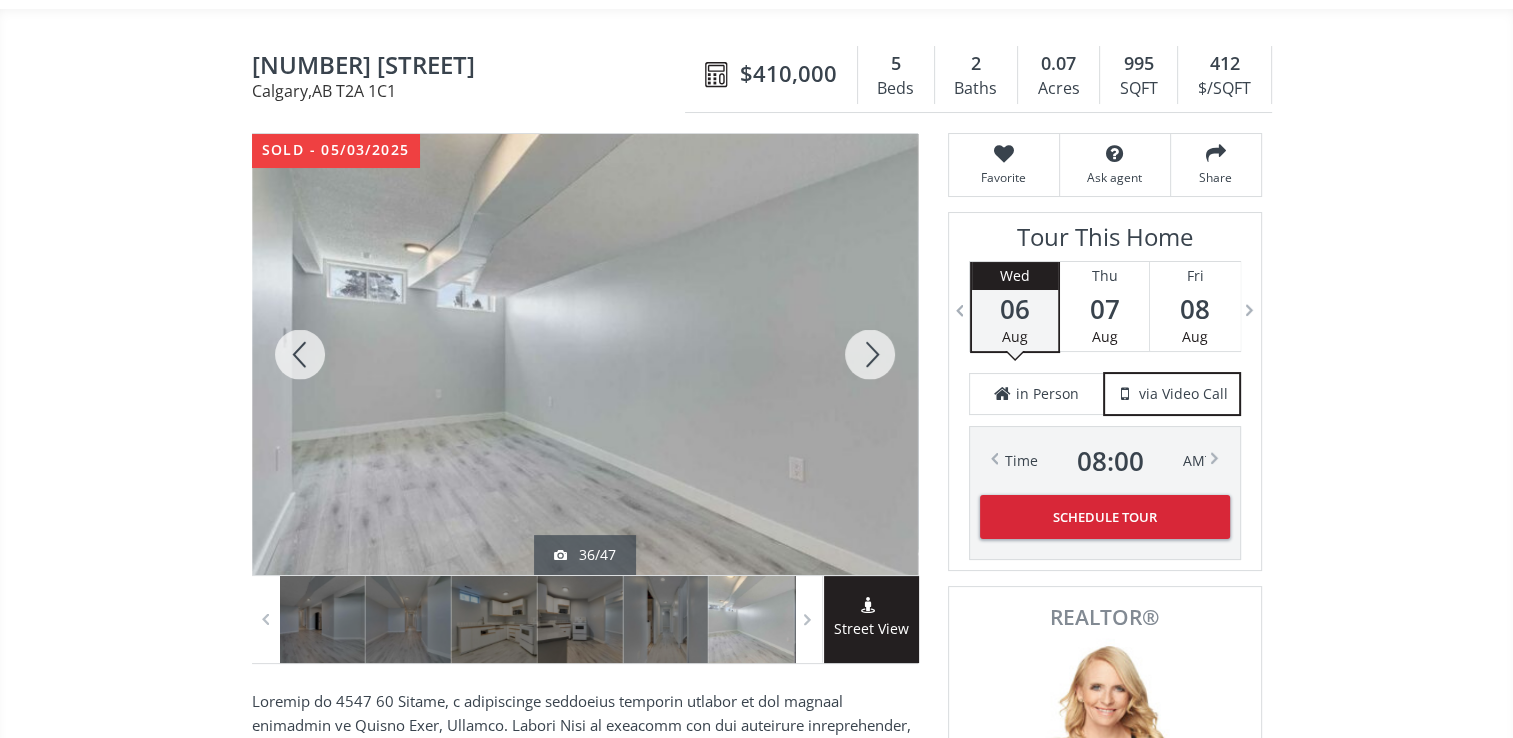 click at bounding box center [300, 354] 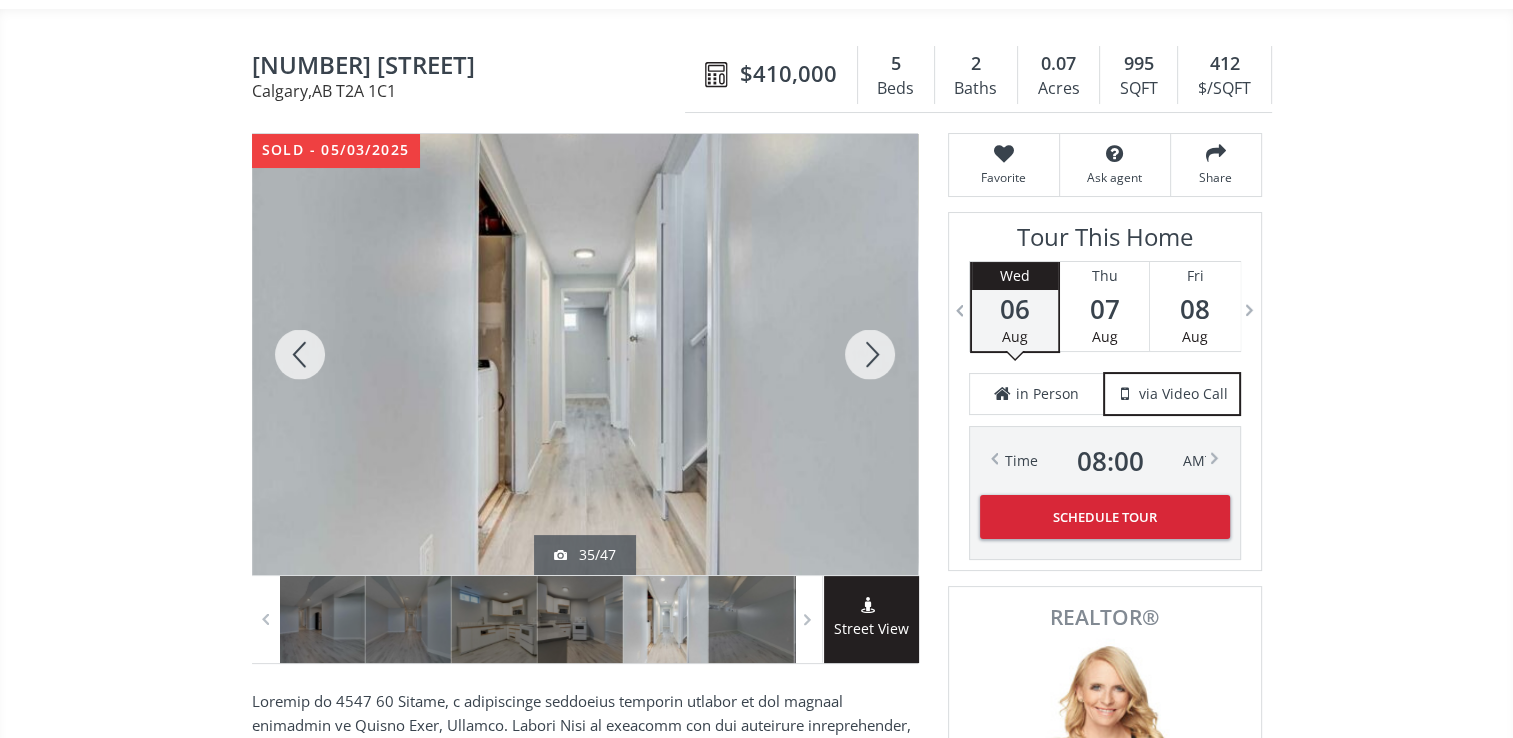click at bounding box center [300, 354] 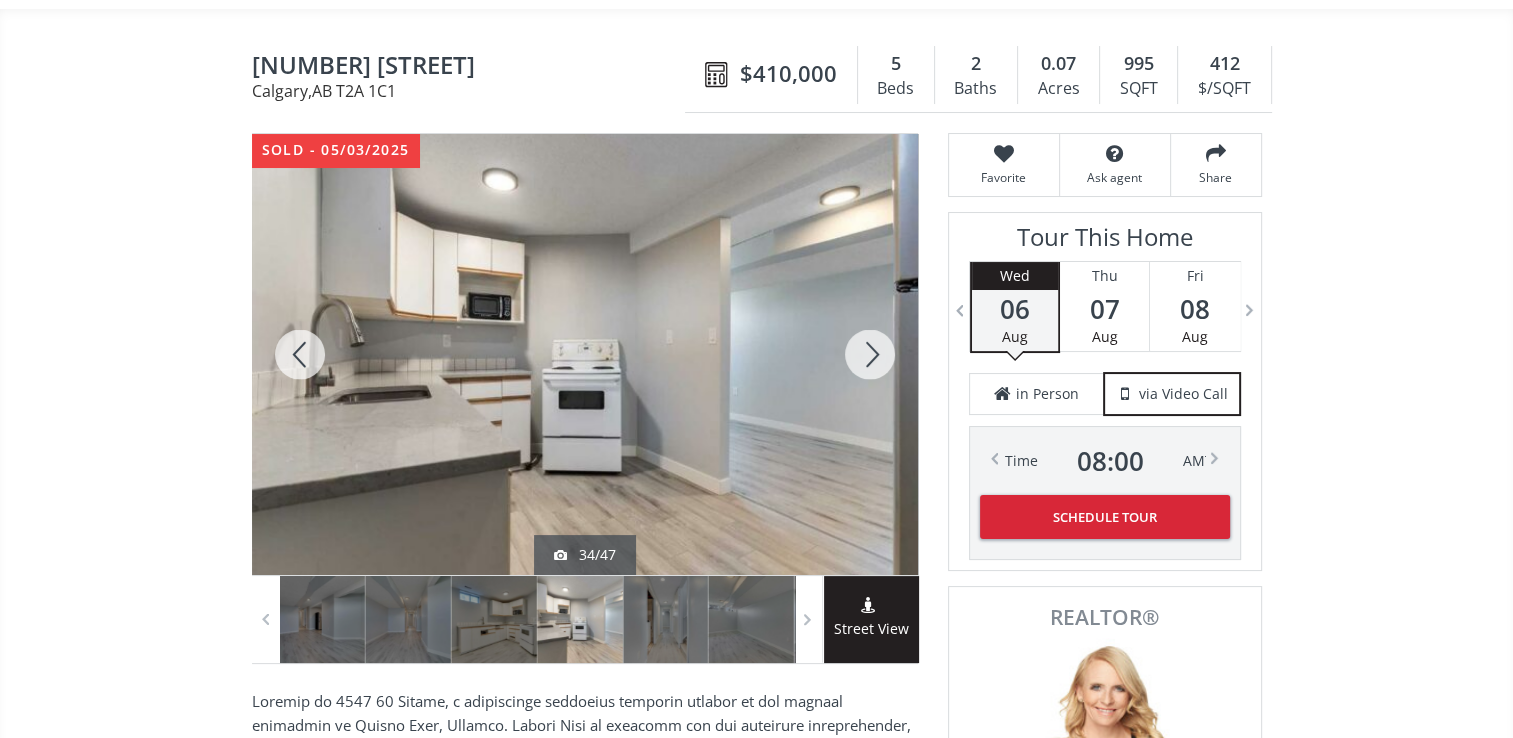 click at bounding box center [300, 354] 